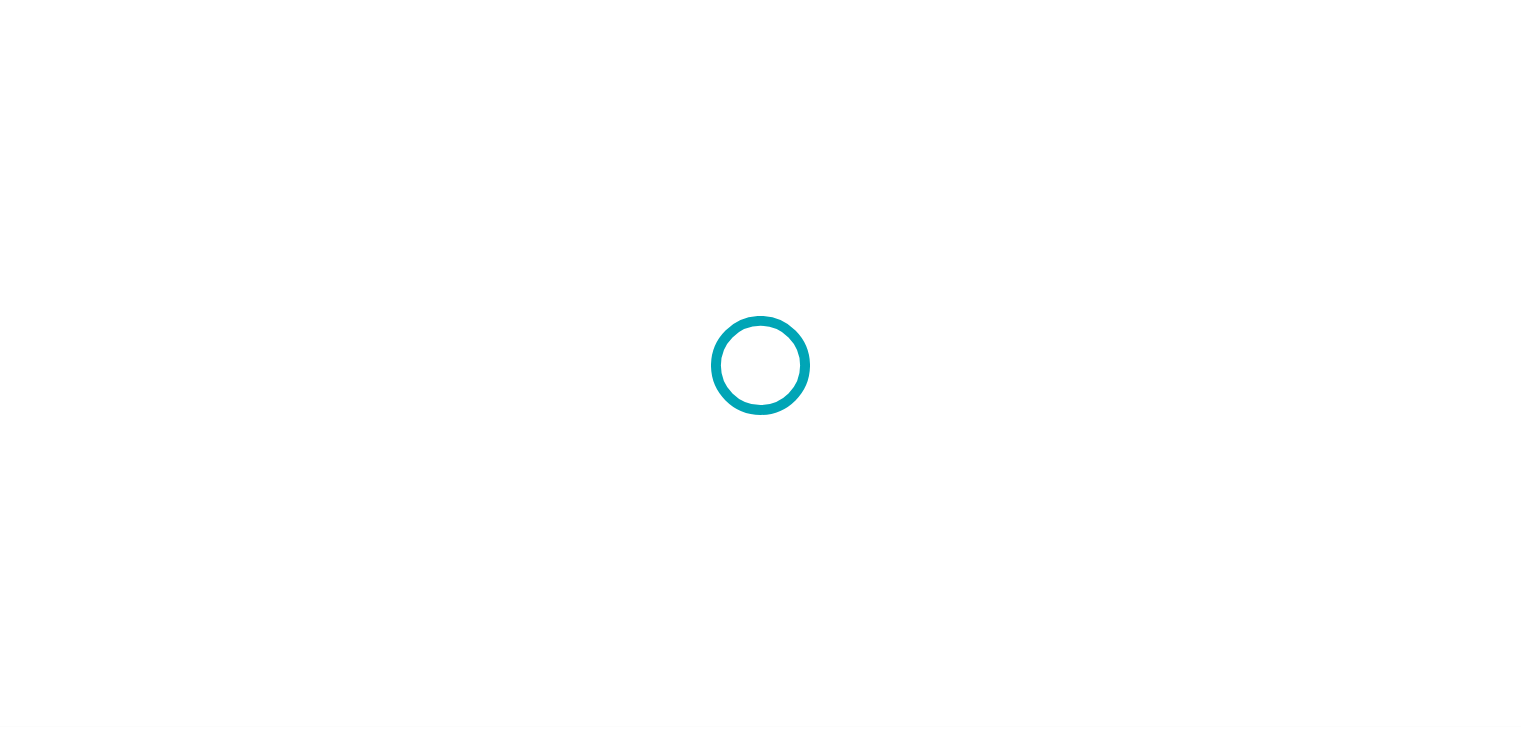 scroll, scrollTop: 0, scrollLeft: 0, axis: both 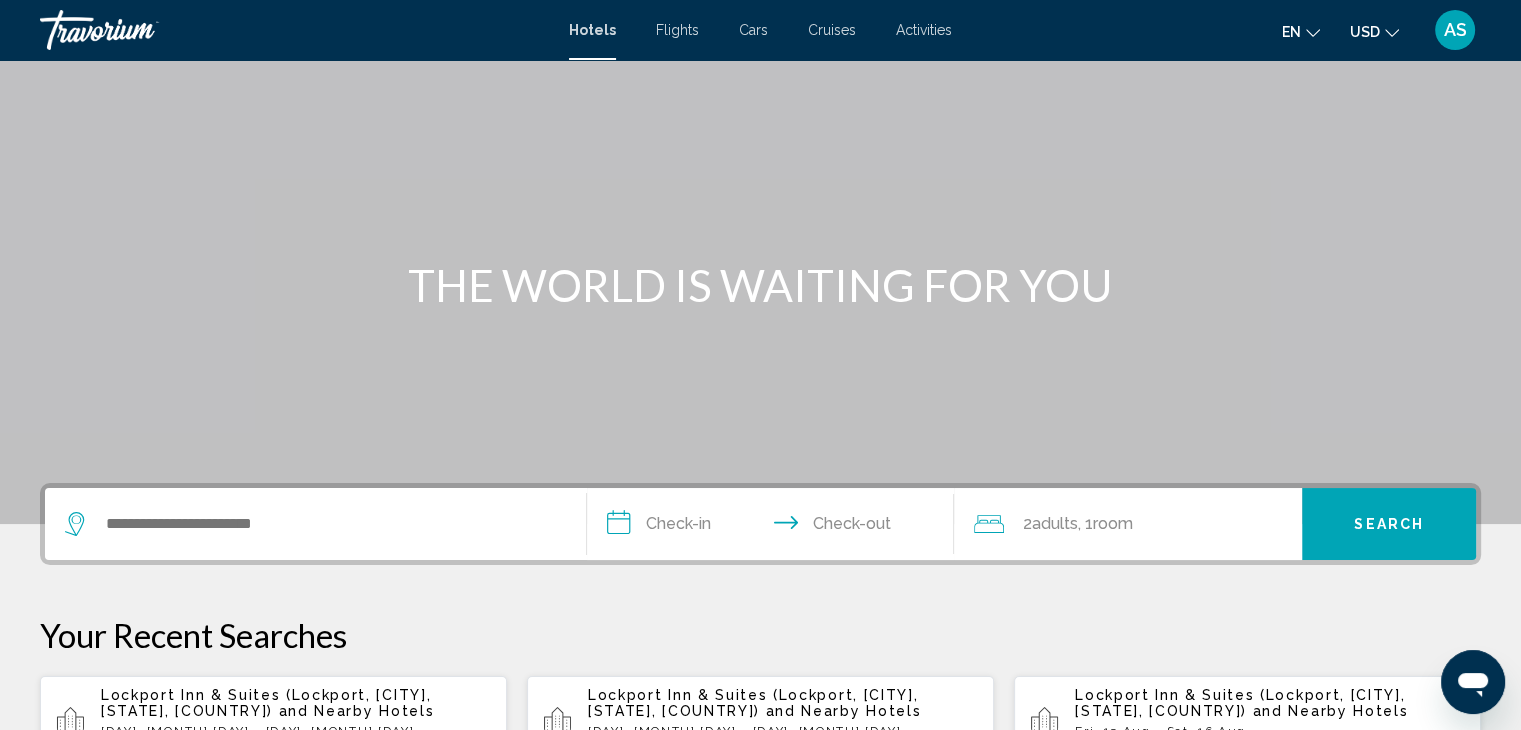 click on "Cruises" at bounding box center [832, 30] 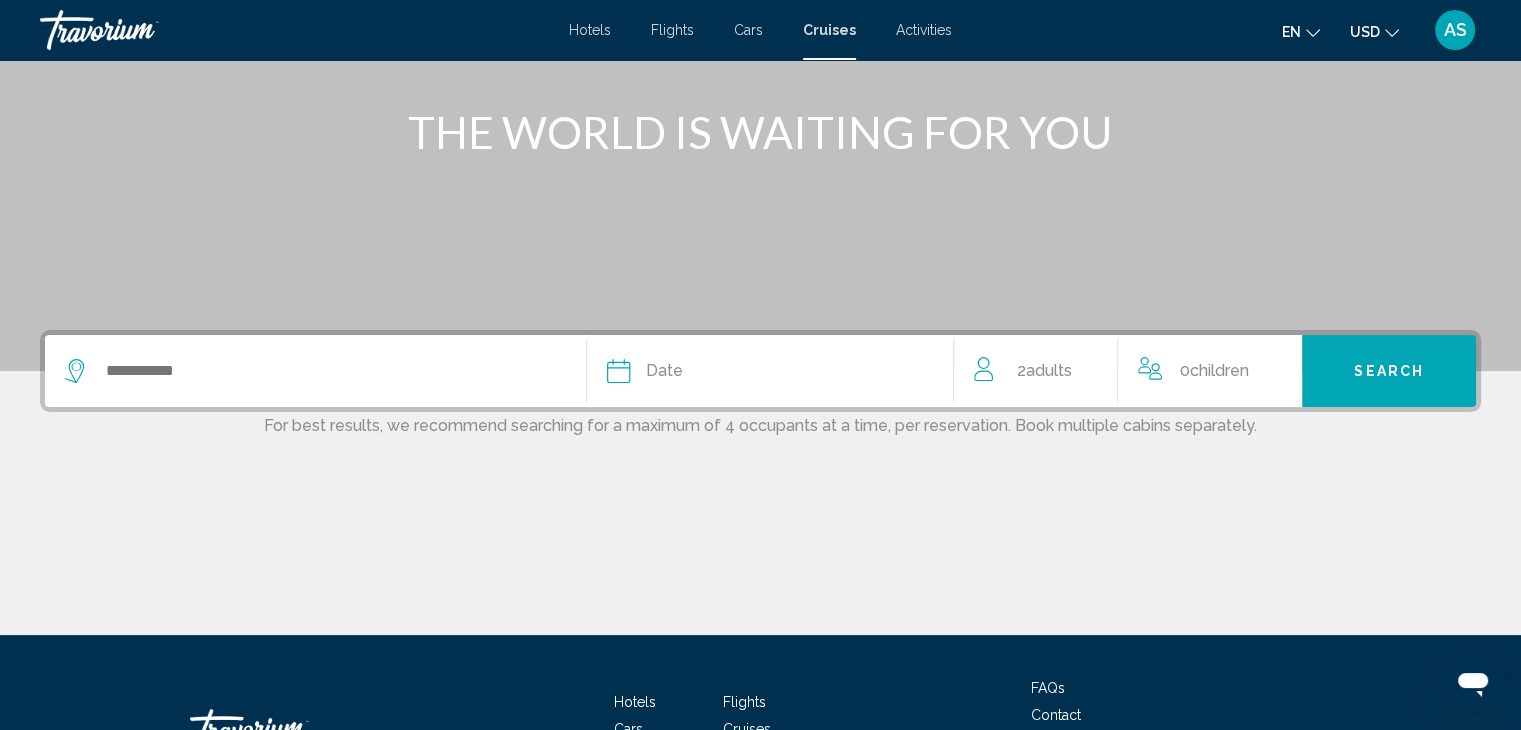 scroll, scrollTop: 242, scrollLeft: 0, axis: vertical 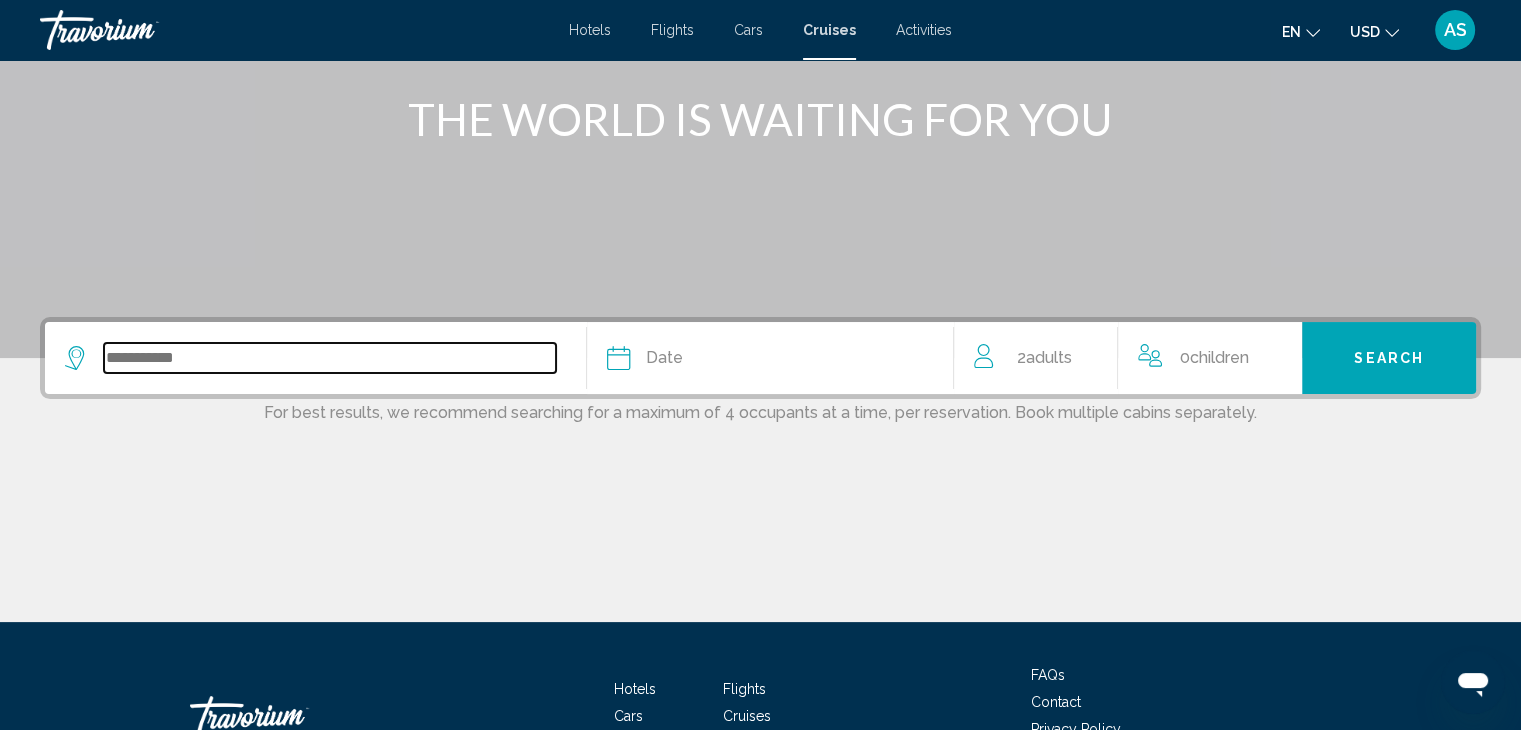 click at bounding box center (330, 358) 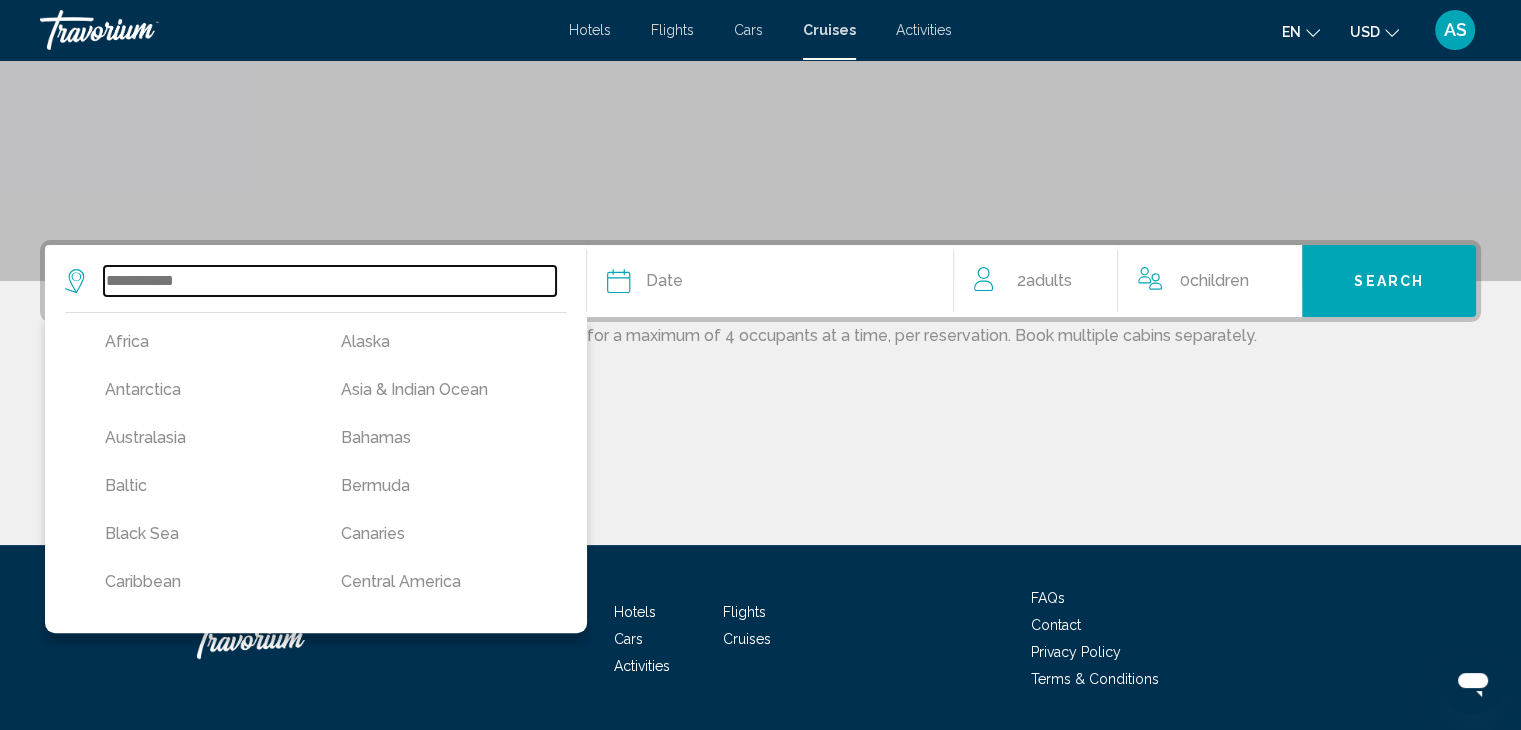 scroll, scrollTop: 379, scrollLeft: 0, axis: vertical 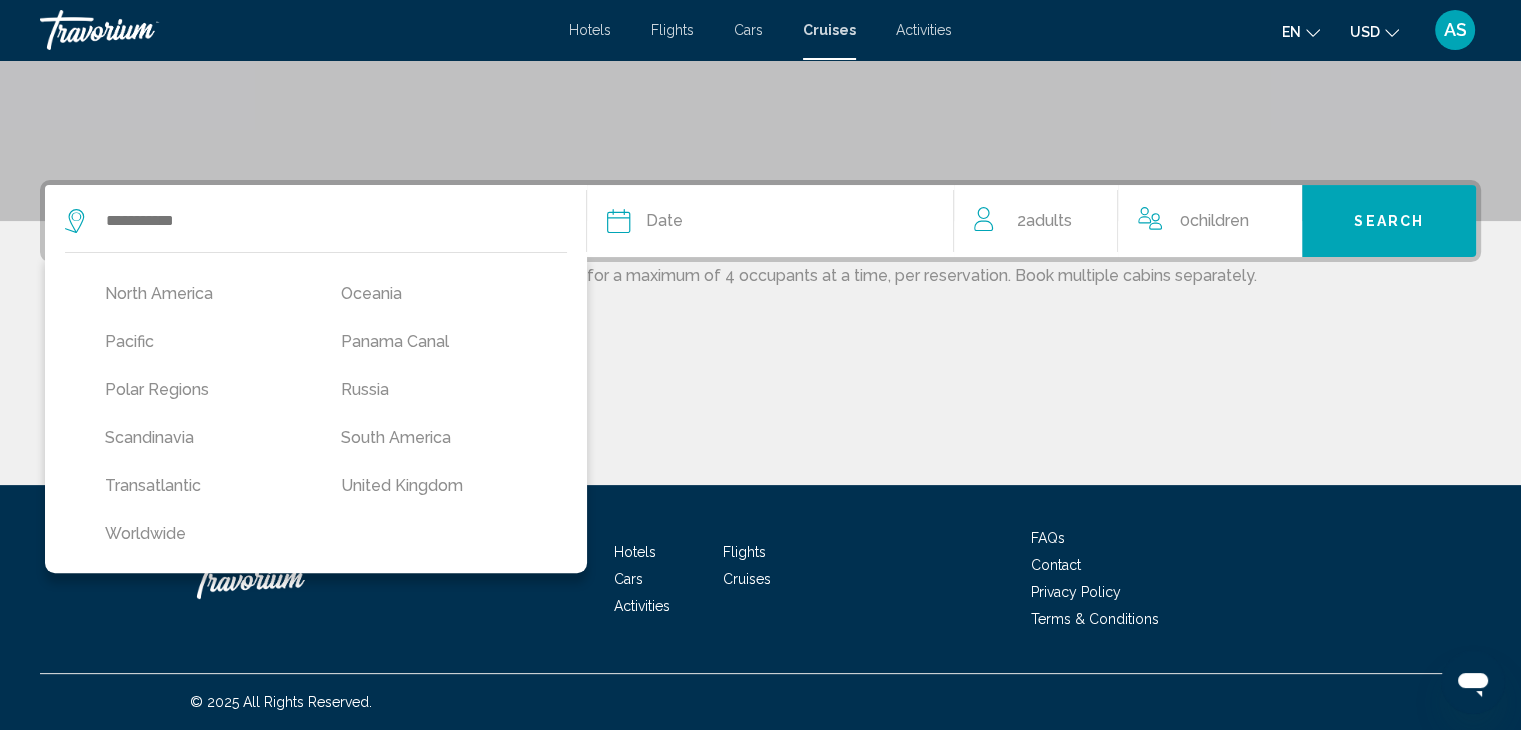 click on "North America" at bounding box center [203, 294] 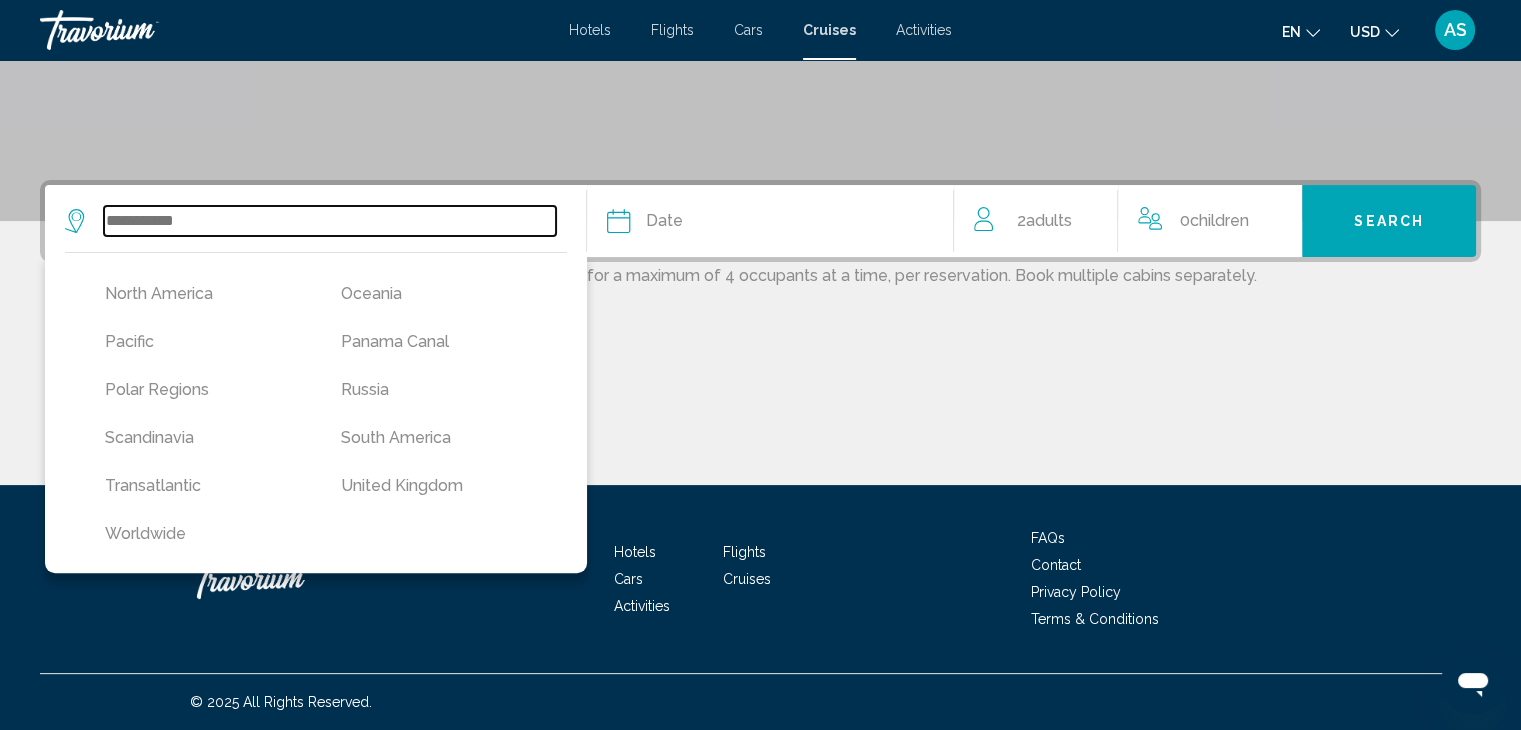 type on "**********" 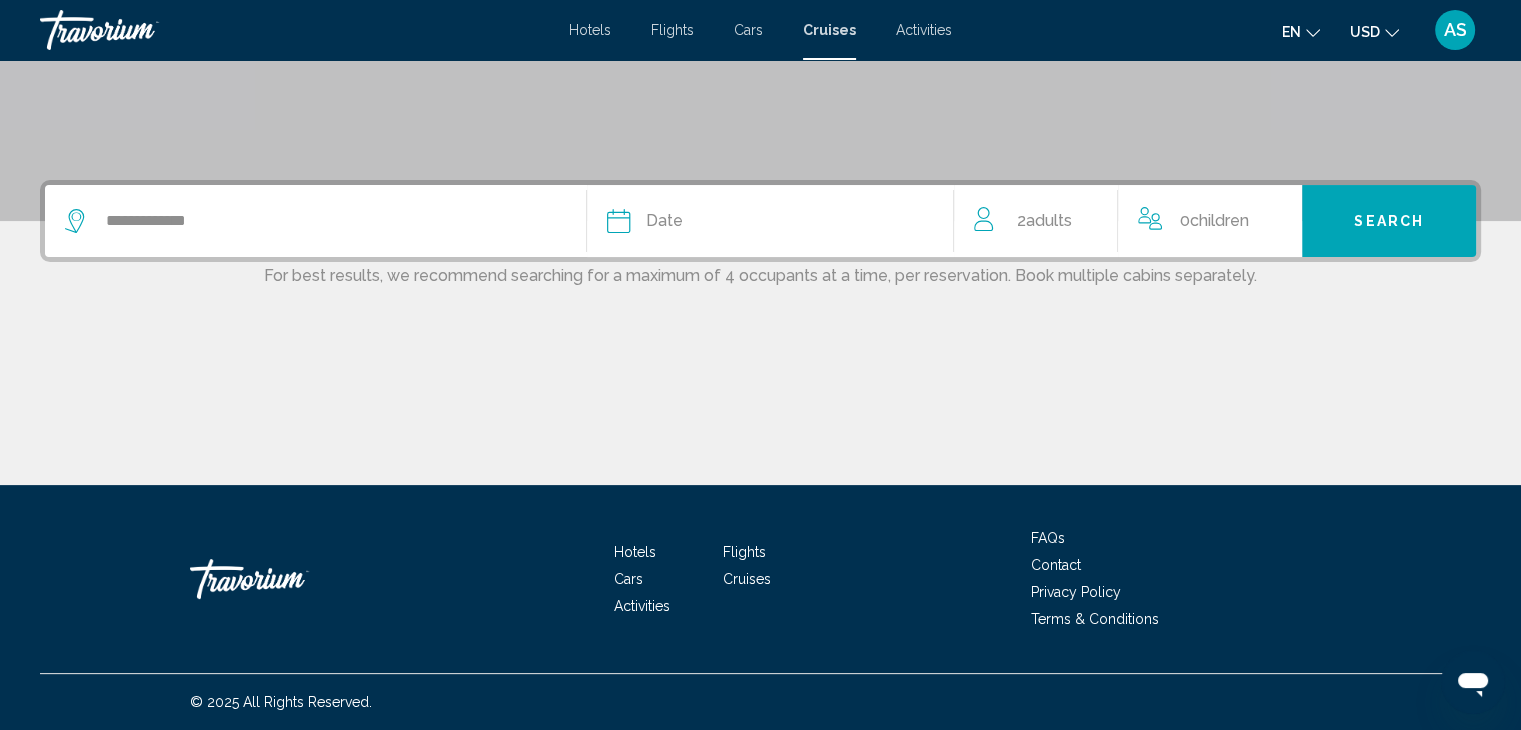 click on "Date
January February March April May June July August September October November December" 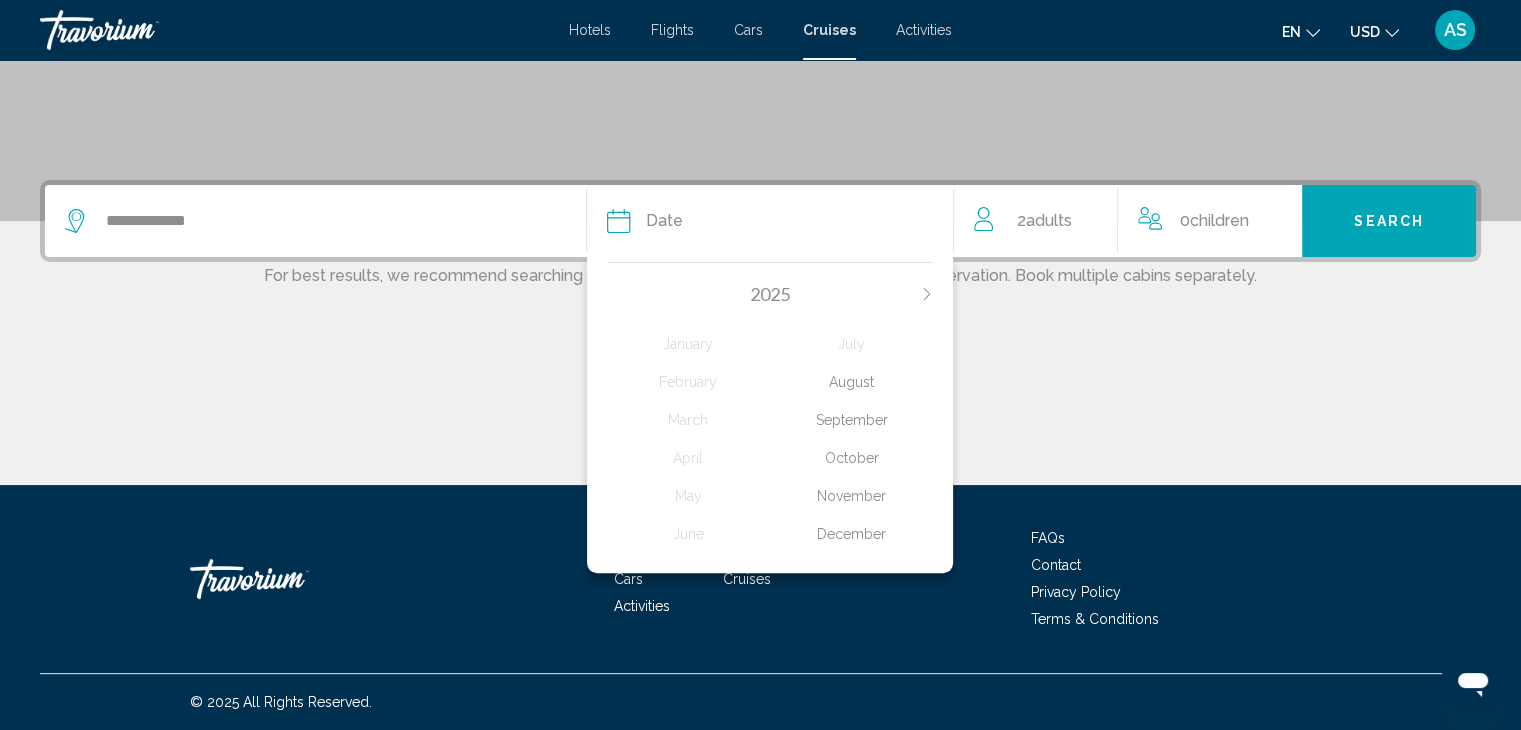 click on "August" 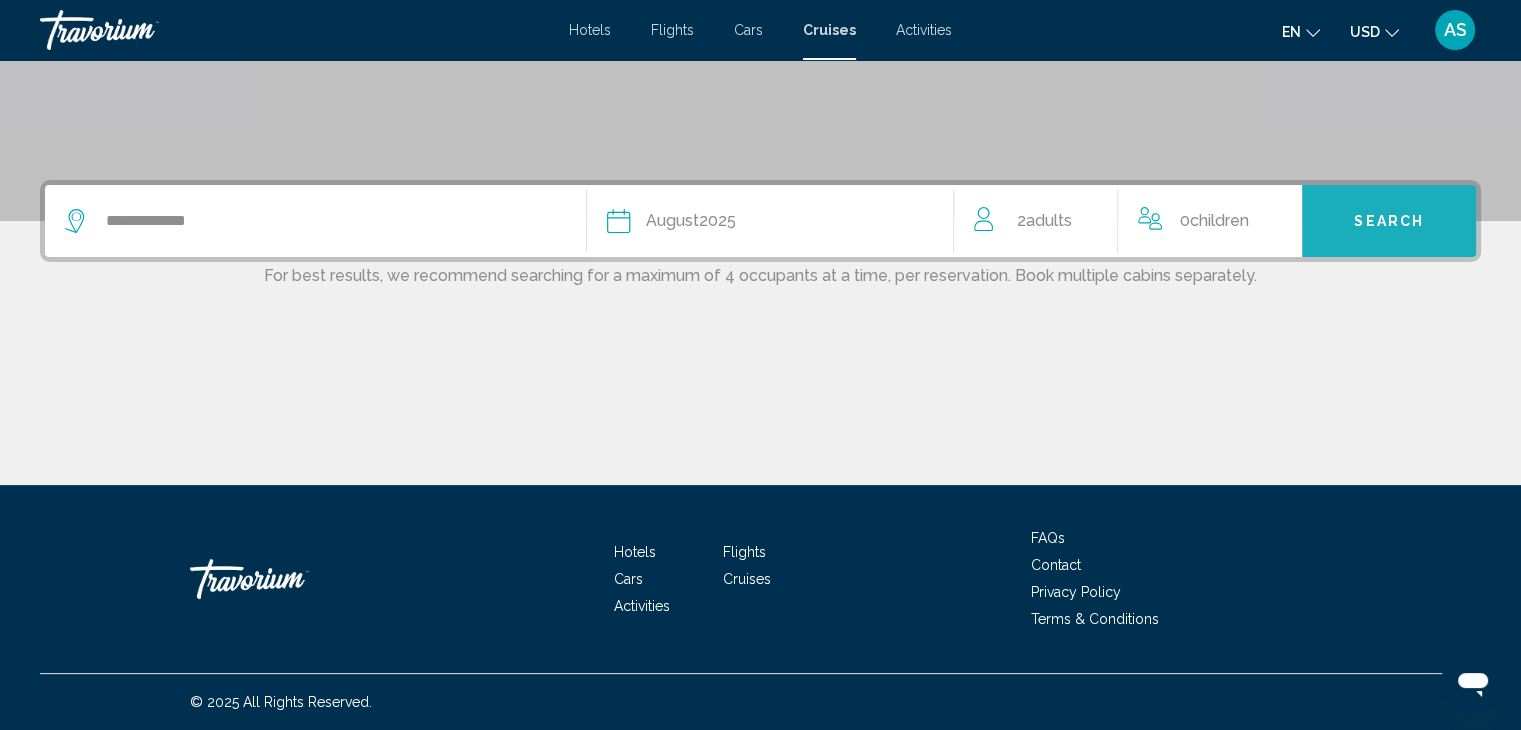click on "Search" at bounding box center (1389, 222) 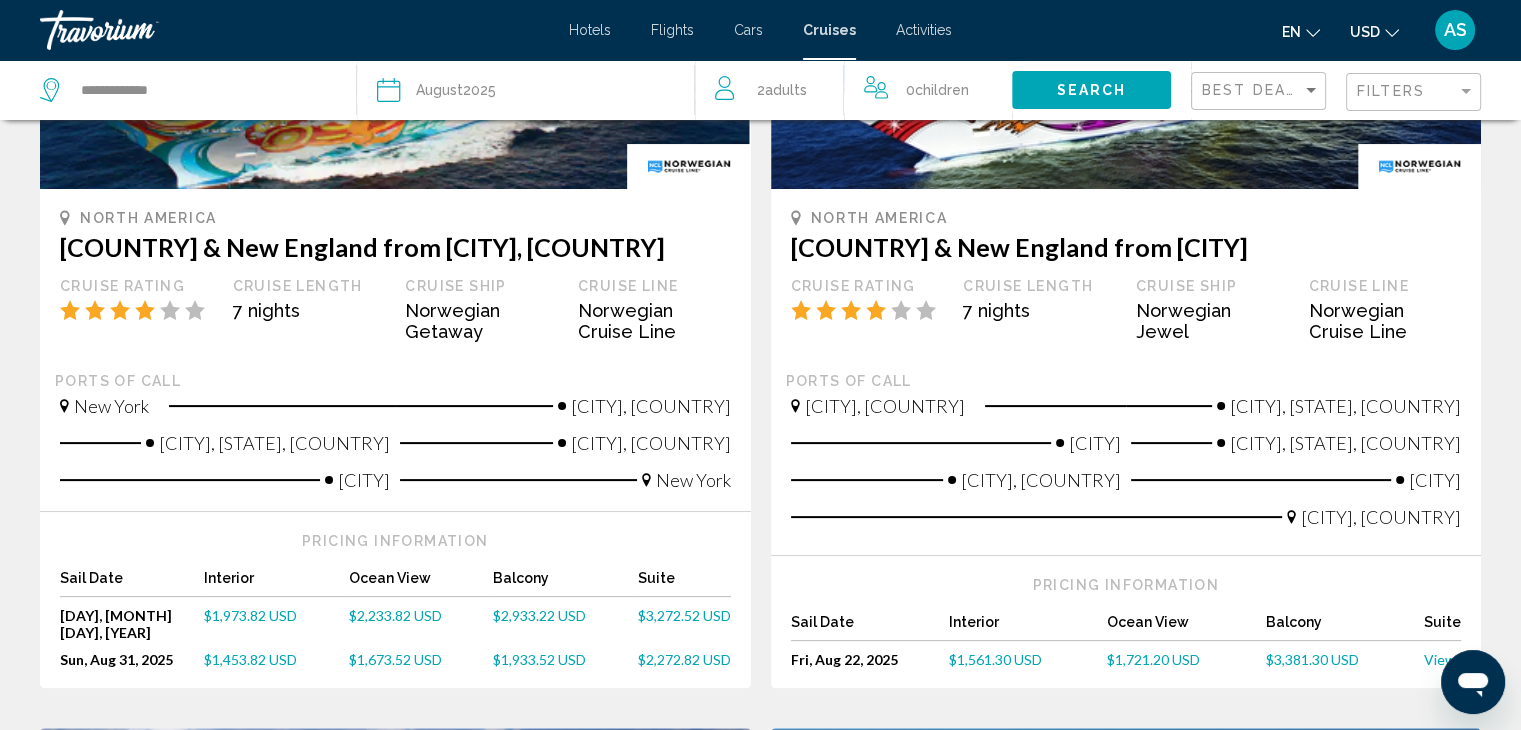 scroll, scrollTop: 227, scrollLeft: 0, axis: vertical 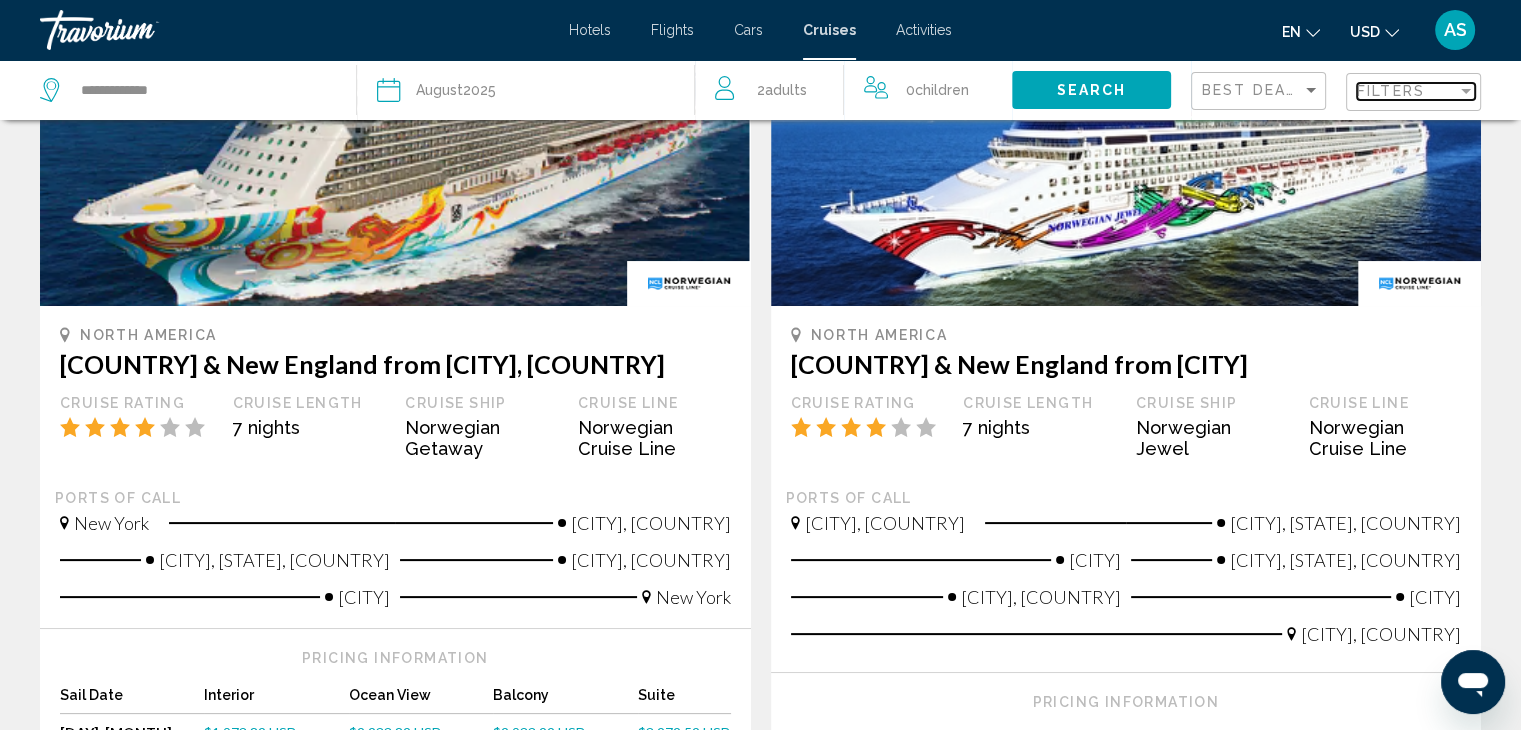 click on "Filters" at bounding box center [1391, 91] 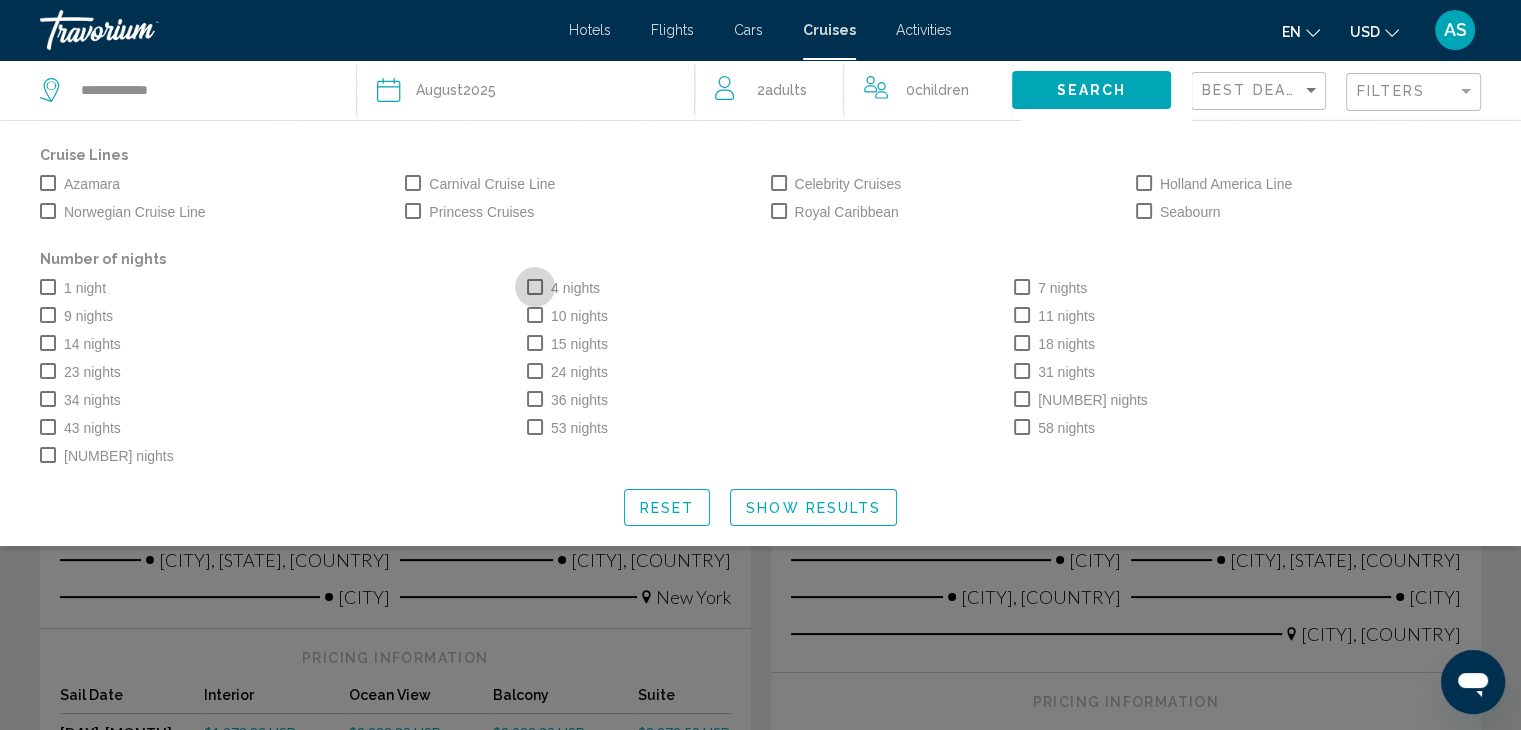 click on "4 nights" at bounding box center [575, 288] 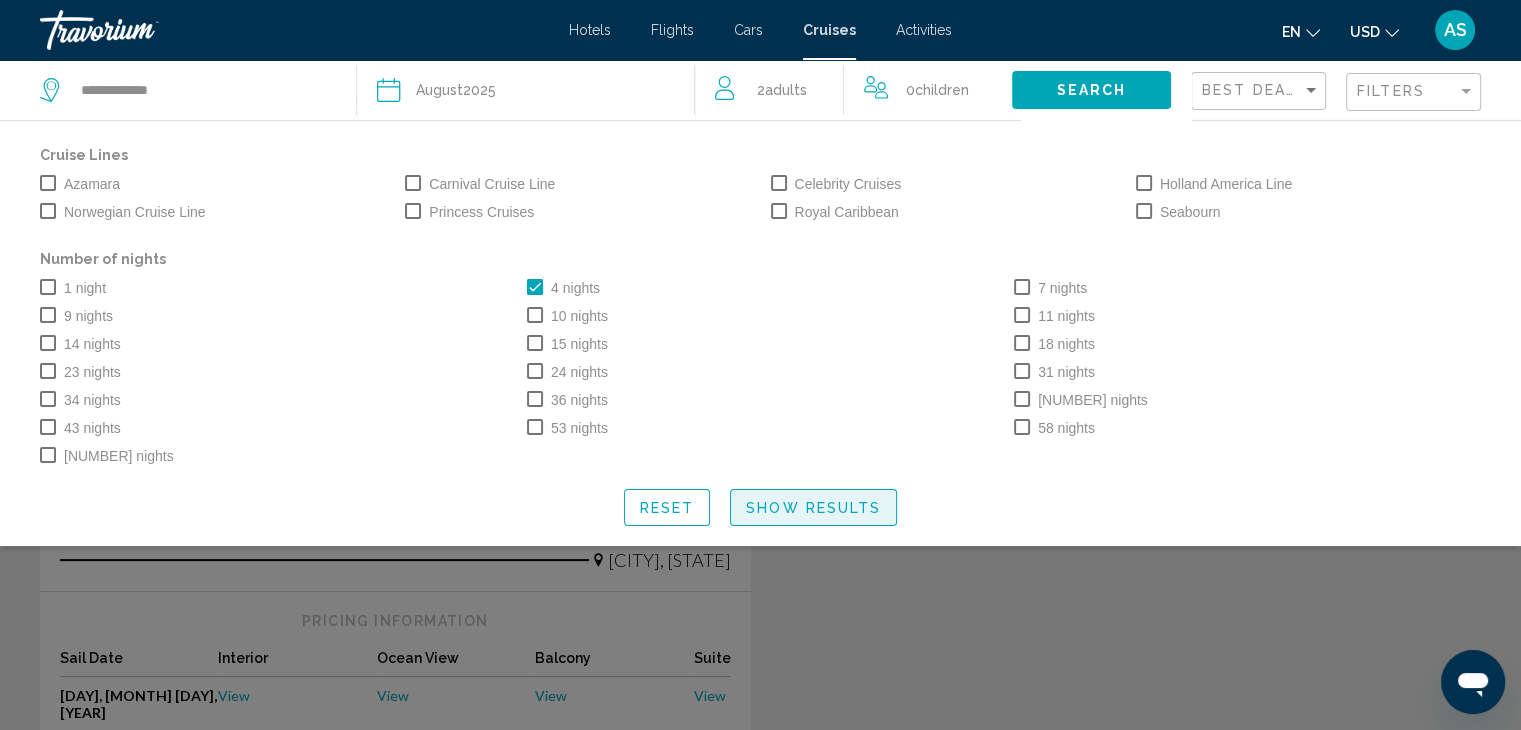 click on "Show Results" 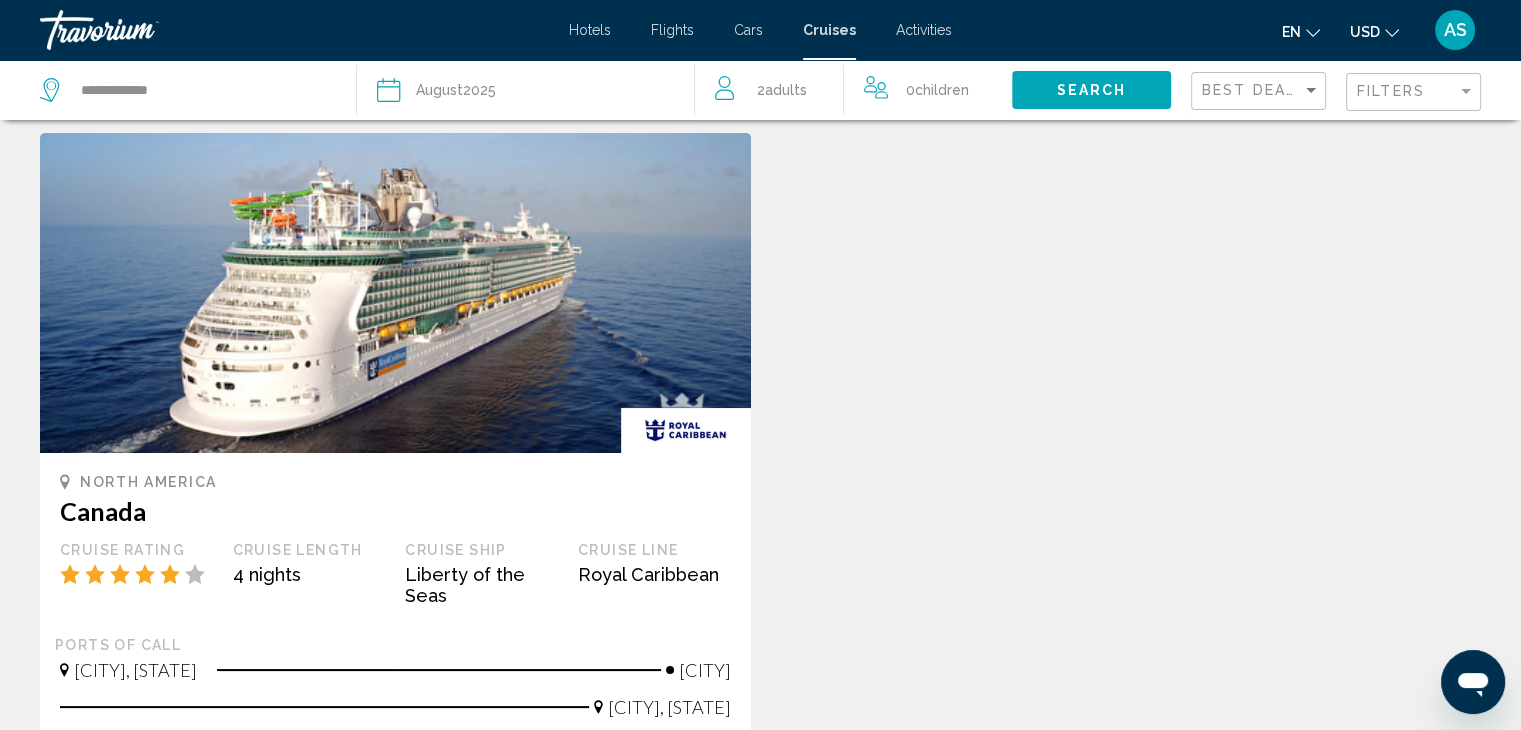 scroll, scrollTop: 0, scrollLeft: 0, axis: both 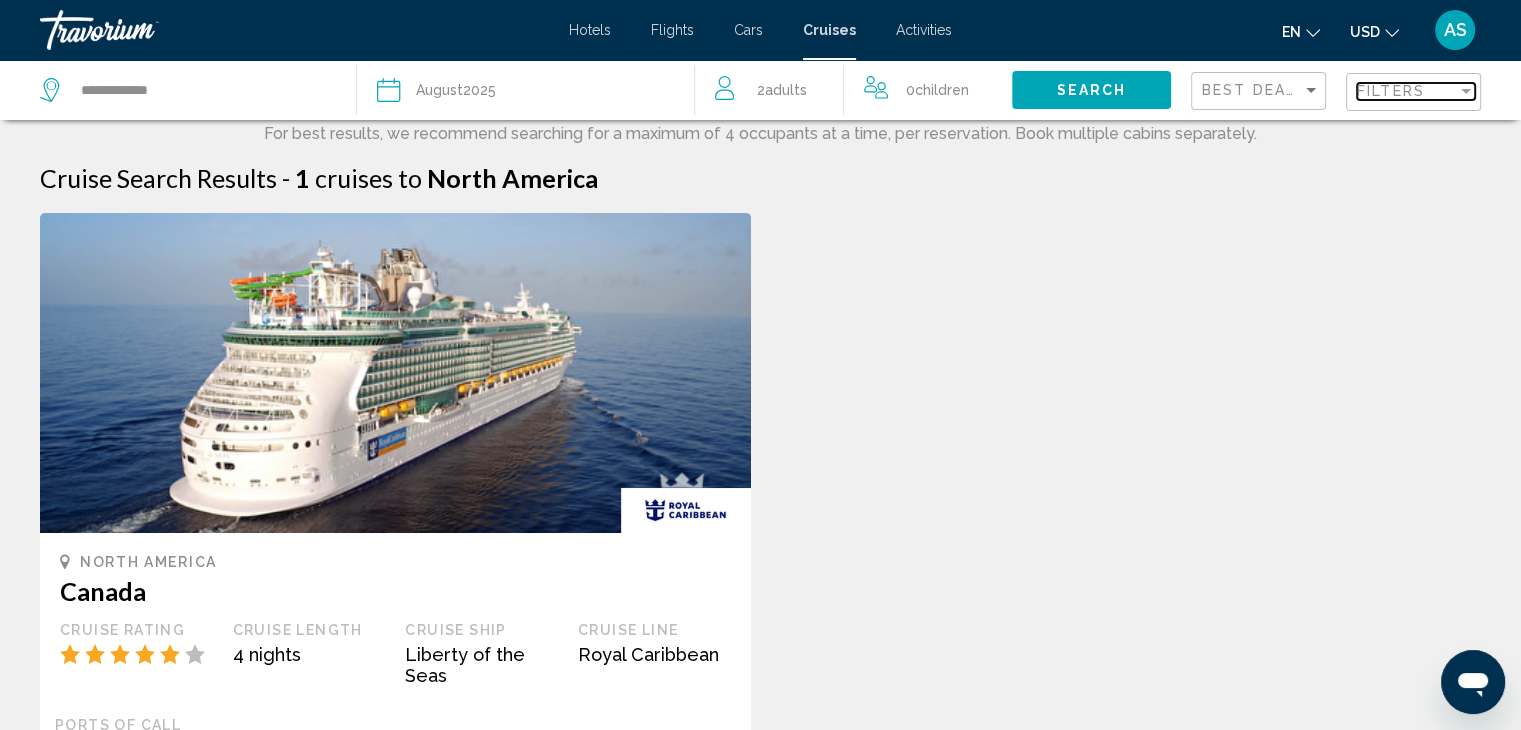 click on "Filters" at bounding box center [1391, 91] 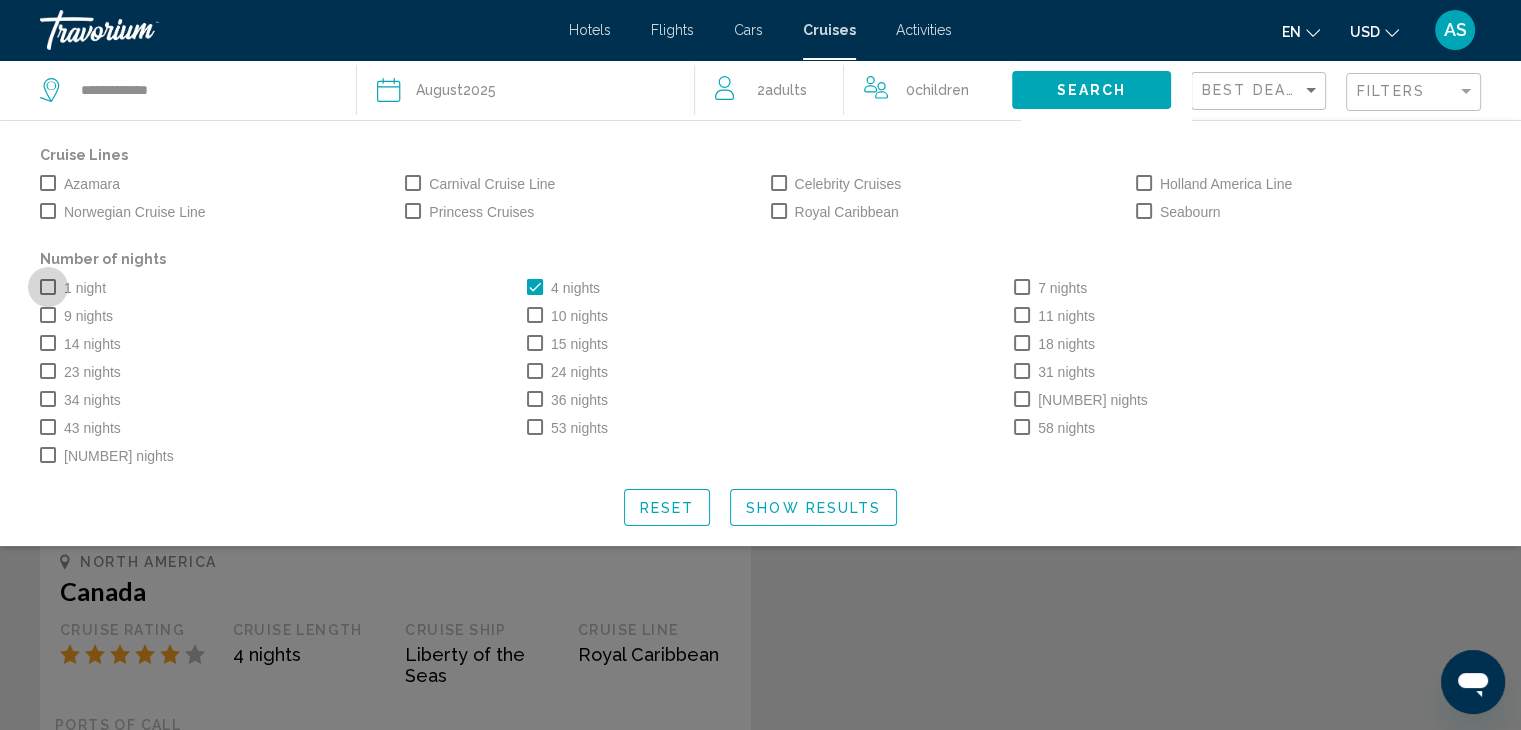 click at bounding box center (48, 287) 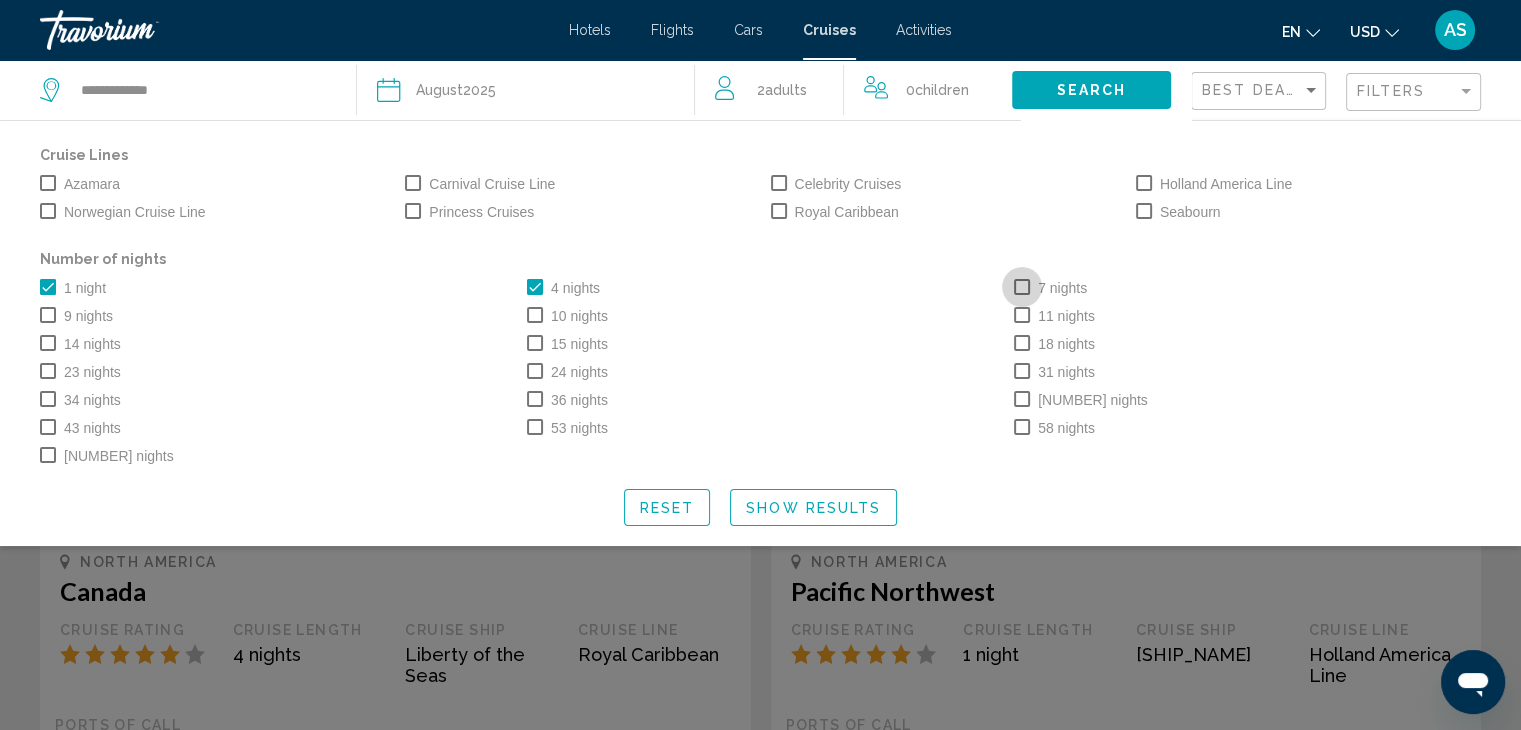 click at bounding box center [1022, 287] 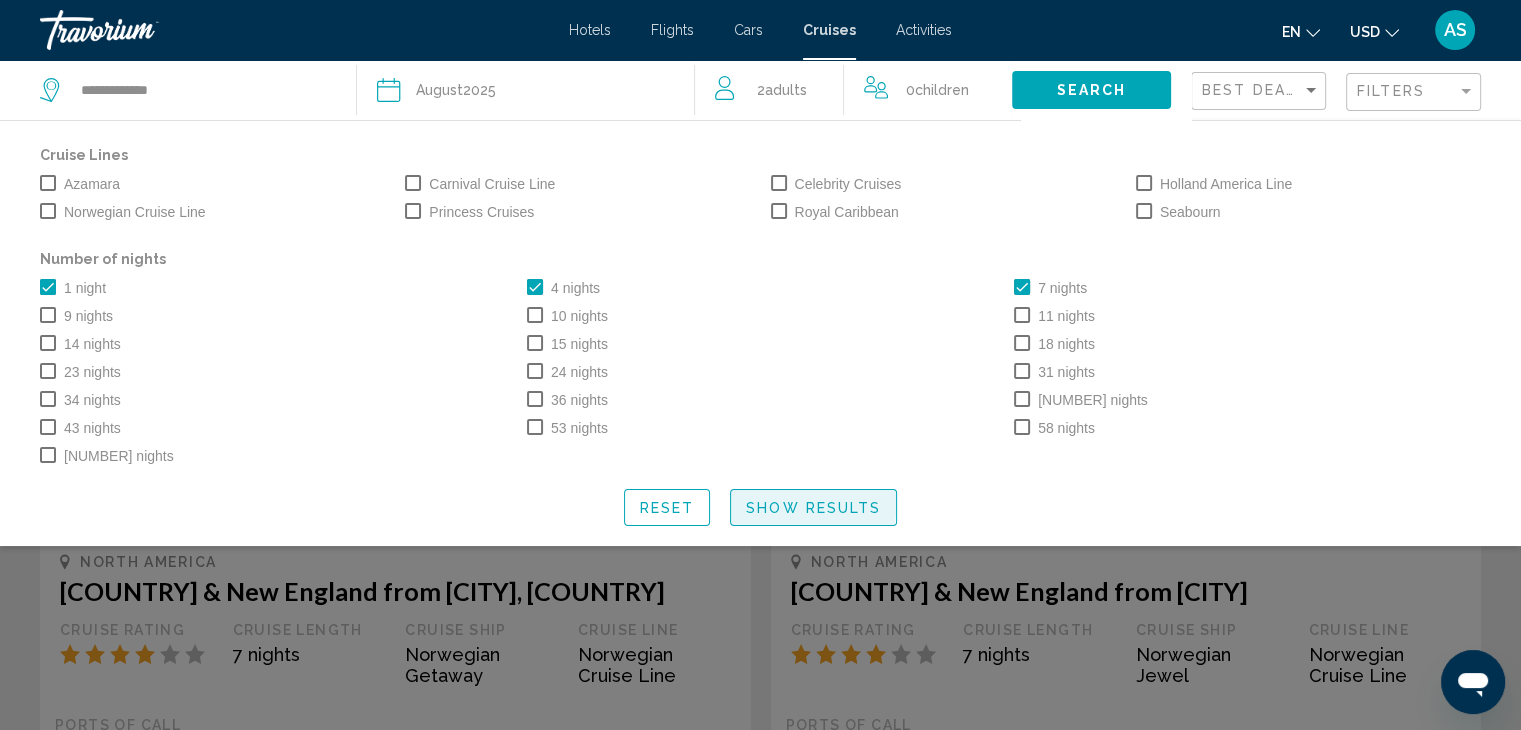 click on "Show Results" 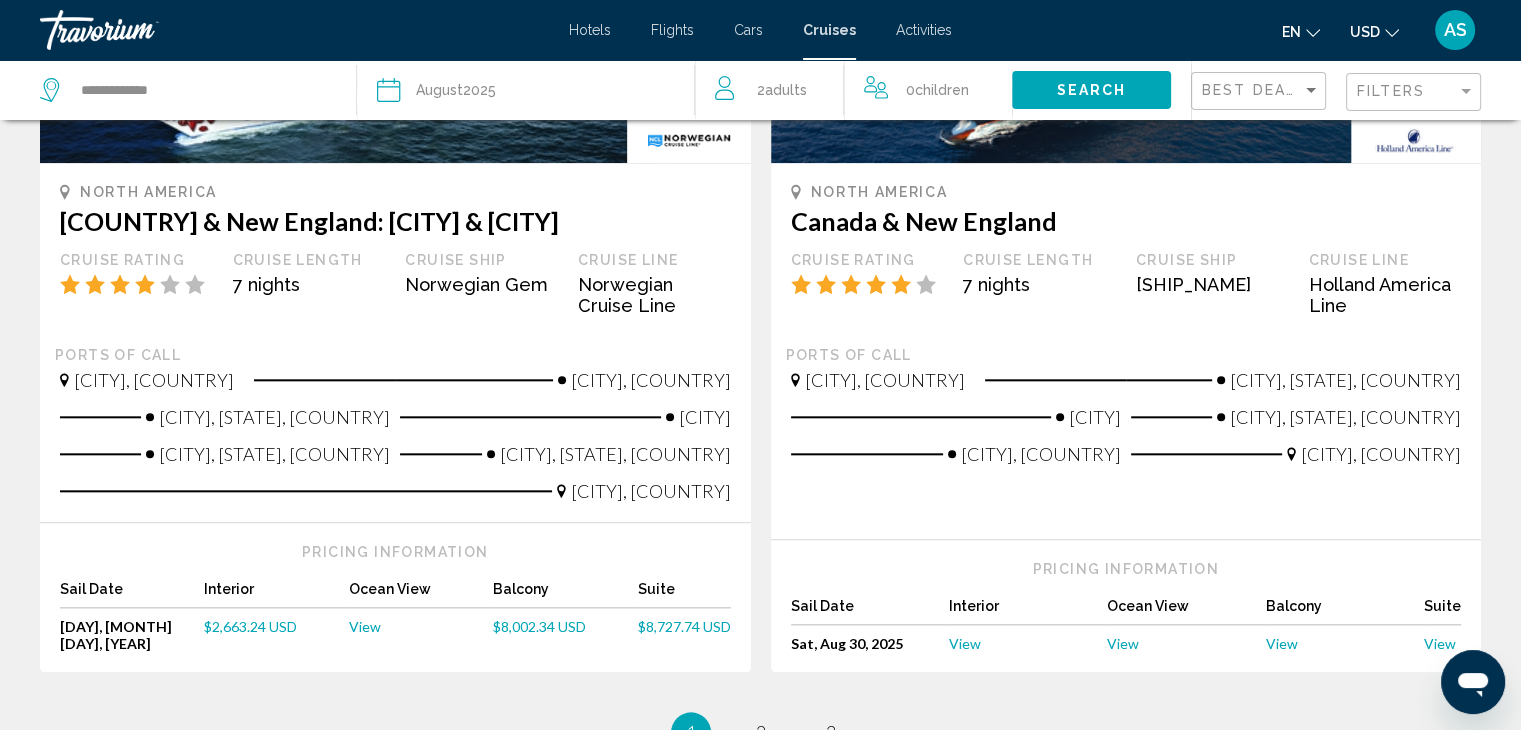 scroll, scrollTop: 2363, scrollLeft: 0, axis: vertical 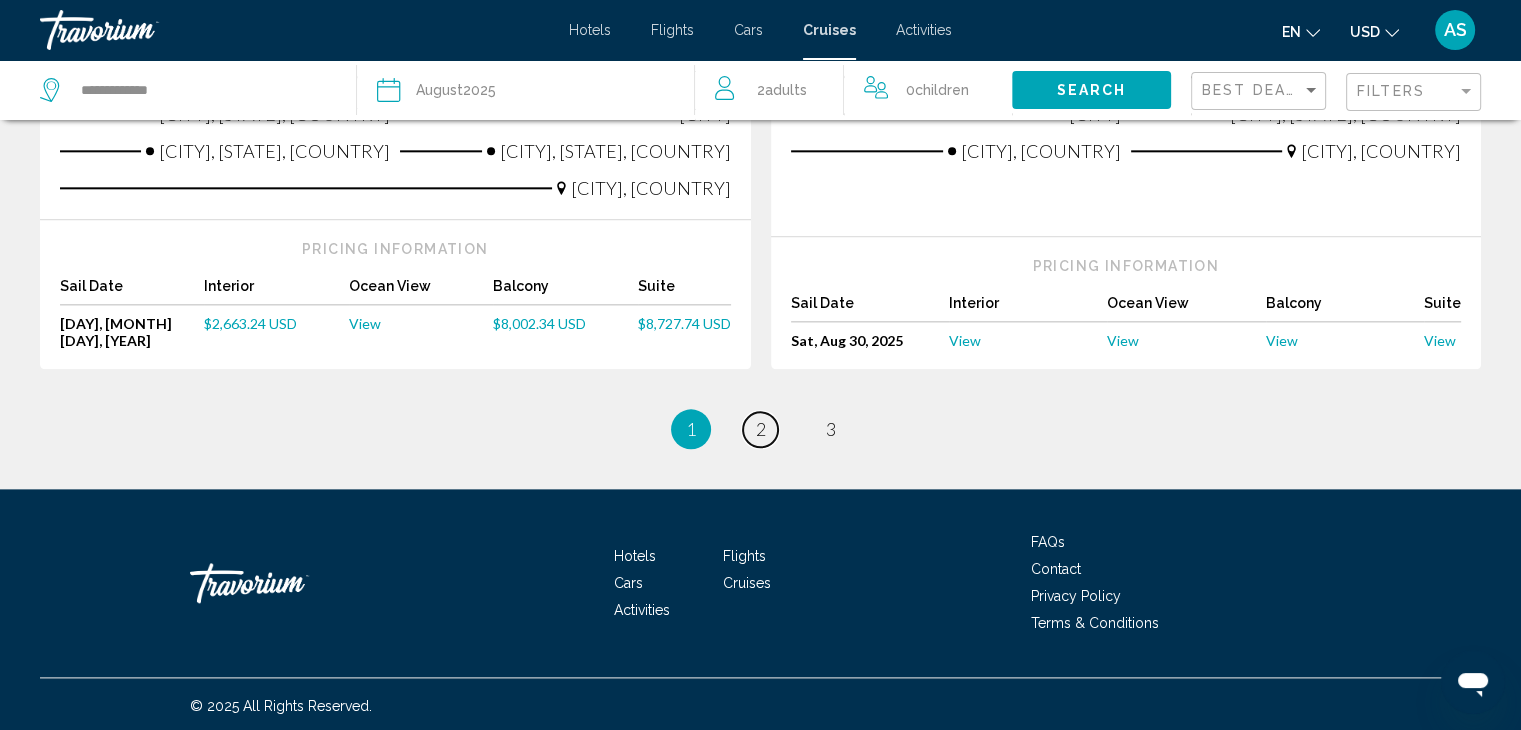 click on "2" at bounding box center [761, 429] 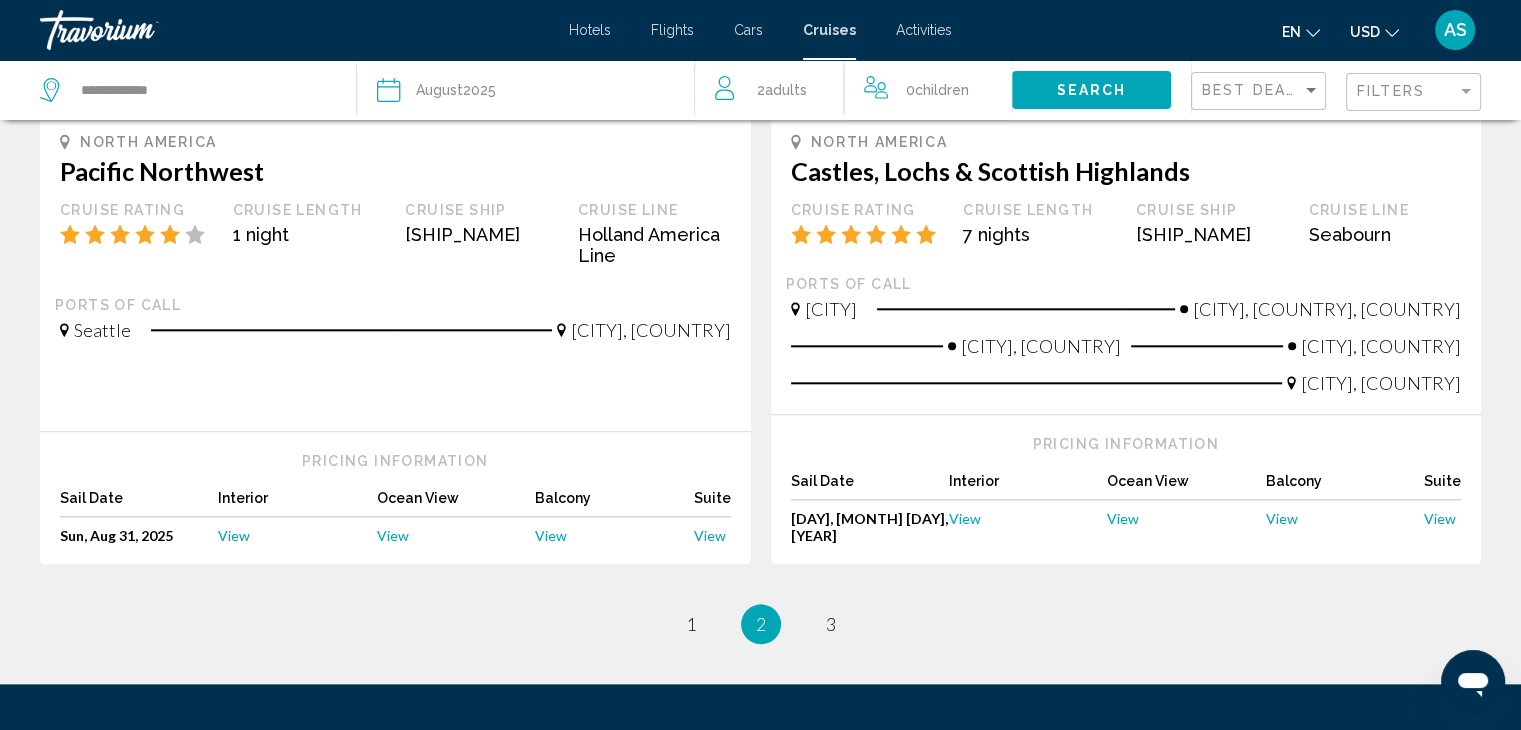 scroll, scrollTop: 2116, scrollLeft: 0, axis: vertical 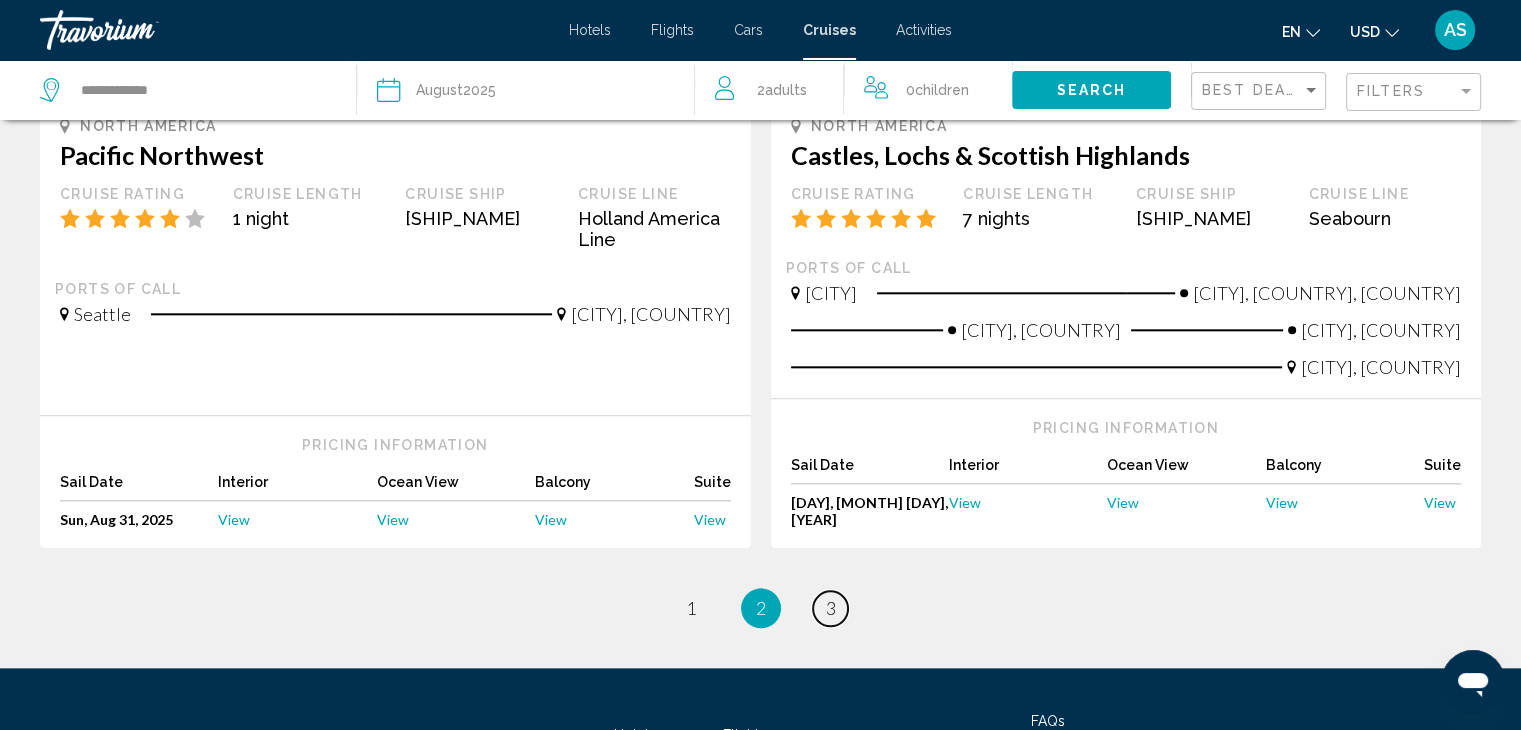 click on "3" at bounding box center [831, 608] 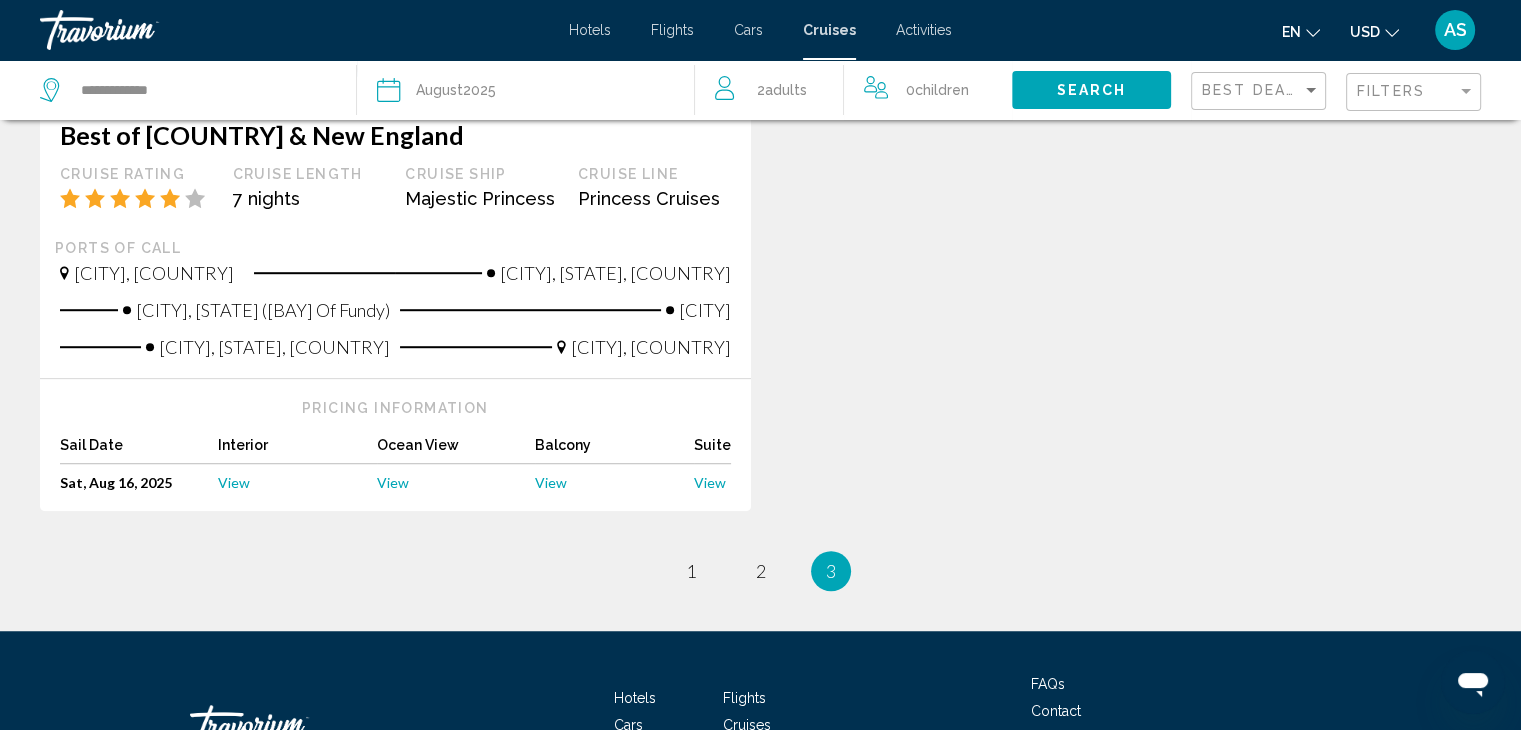 scroll, scrollTop: 1274, scrollLeft: 0, axis: vertical 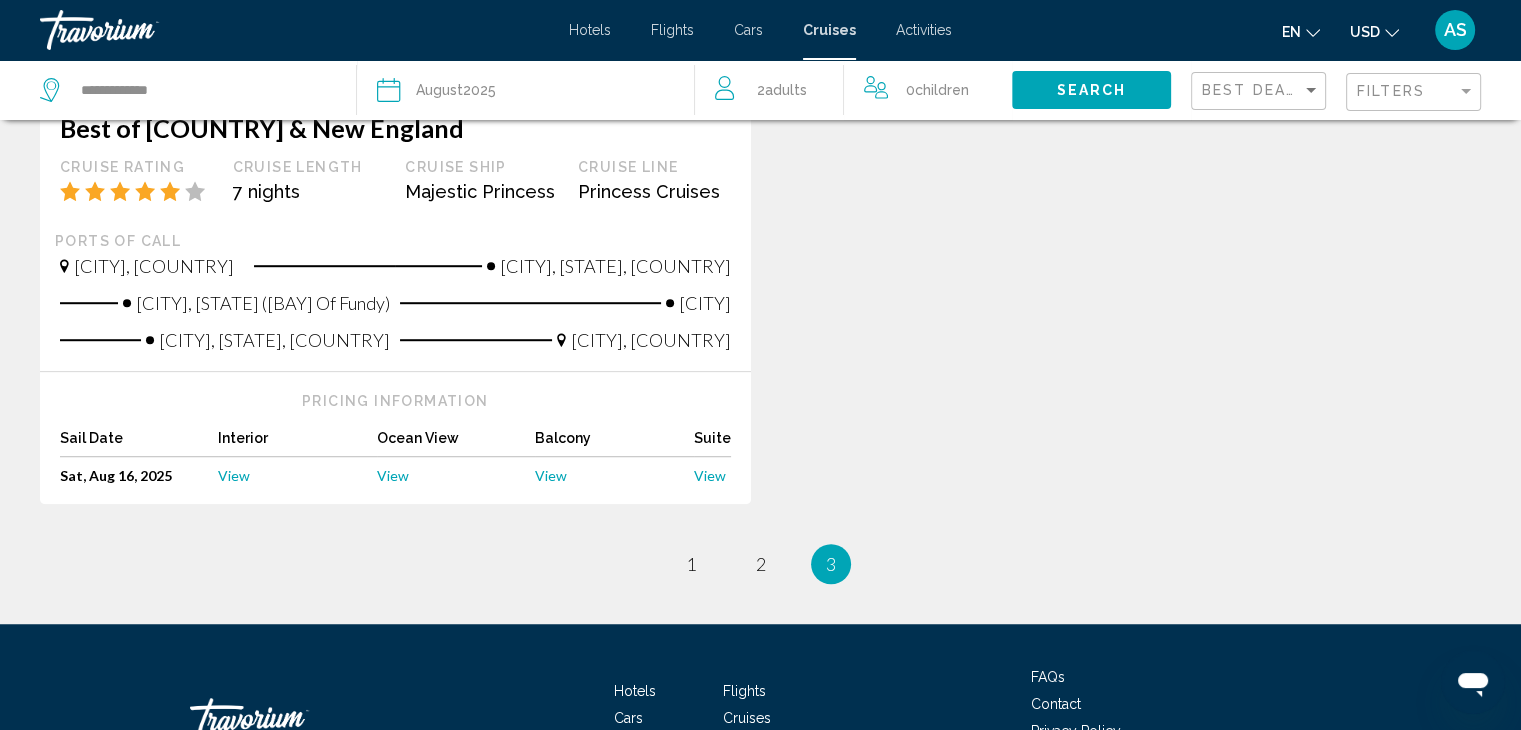click on "**********" 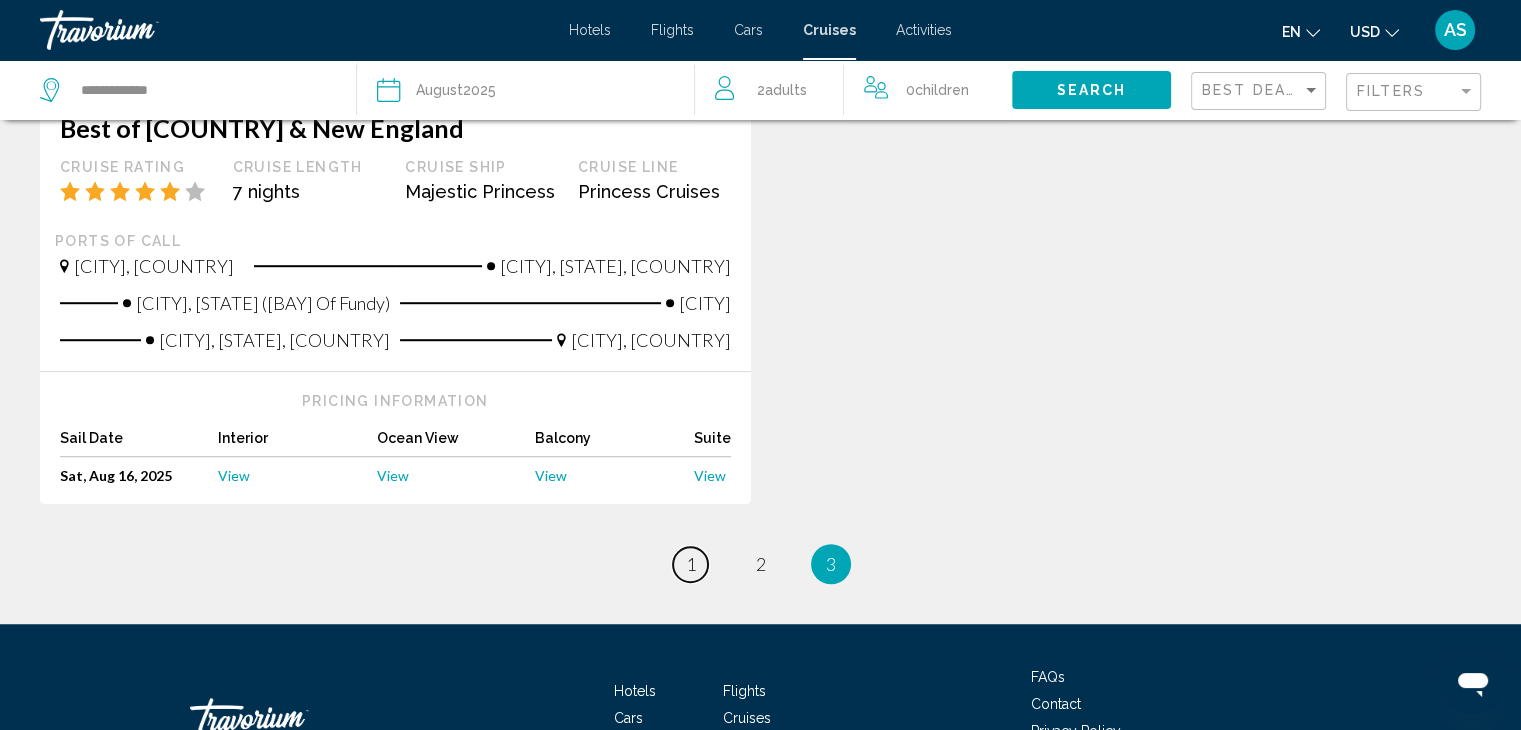 click on "page  1" at bounding box center [690, 564] 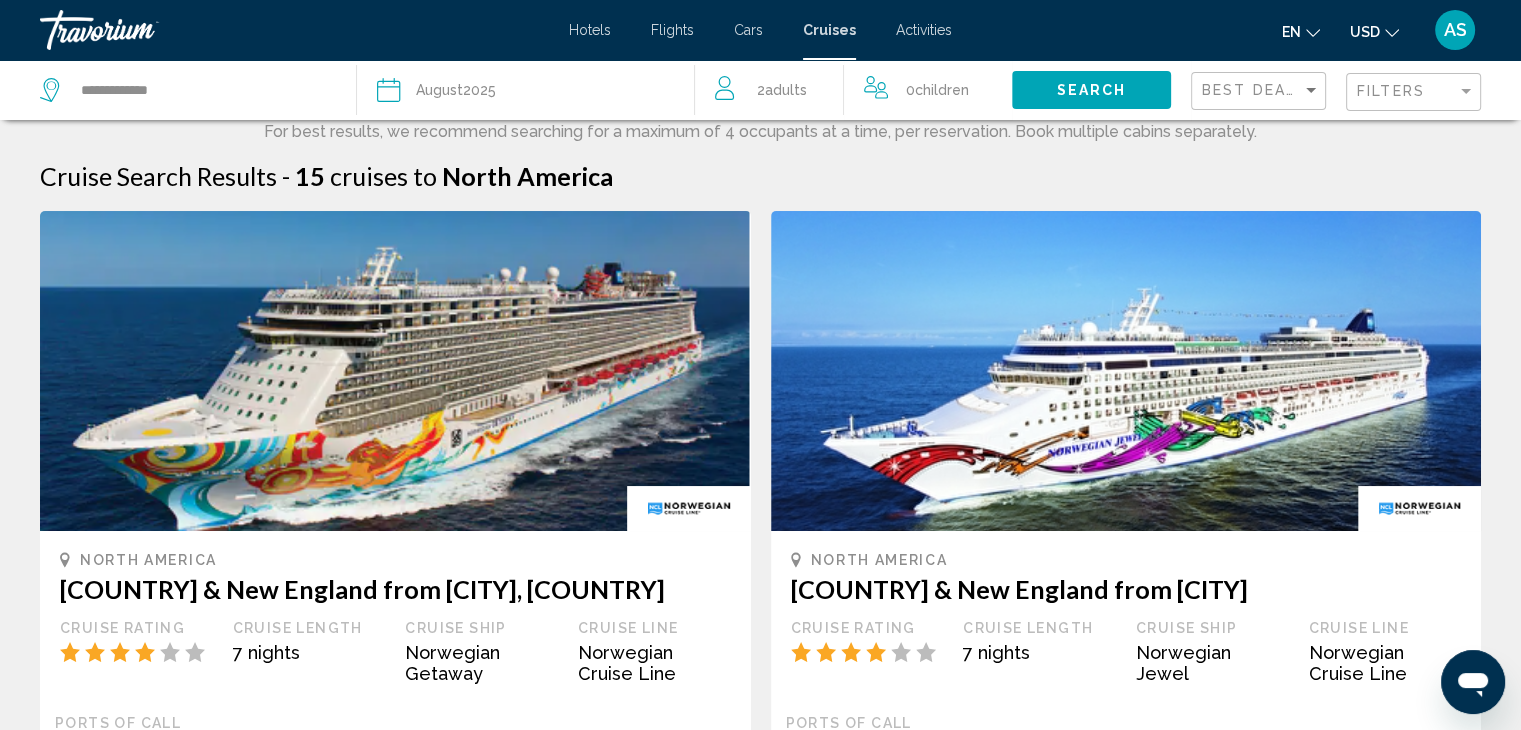 scroll, scrollTop: 0, scrollLeft: 0, axis: both 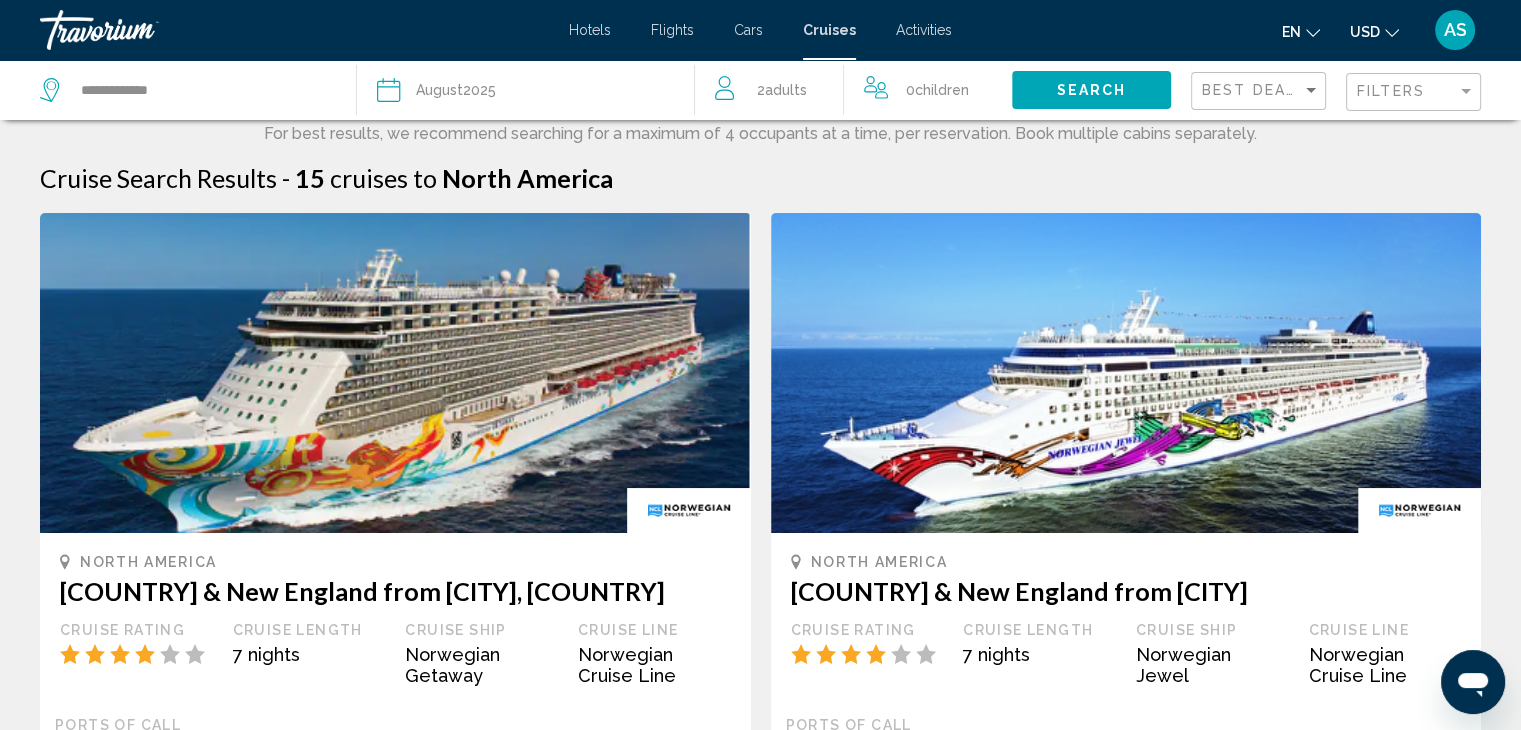 click on "Hotels" at bounding box center [590, 30] 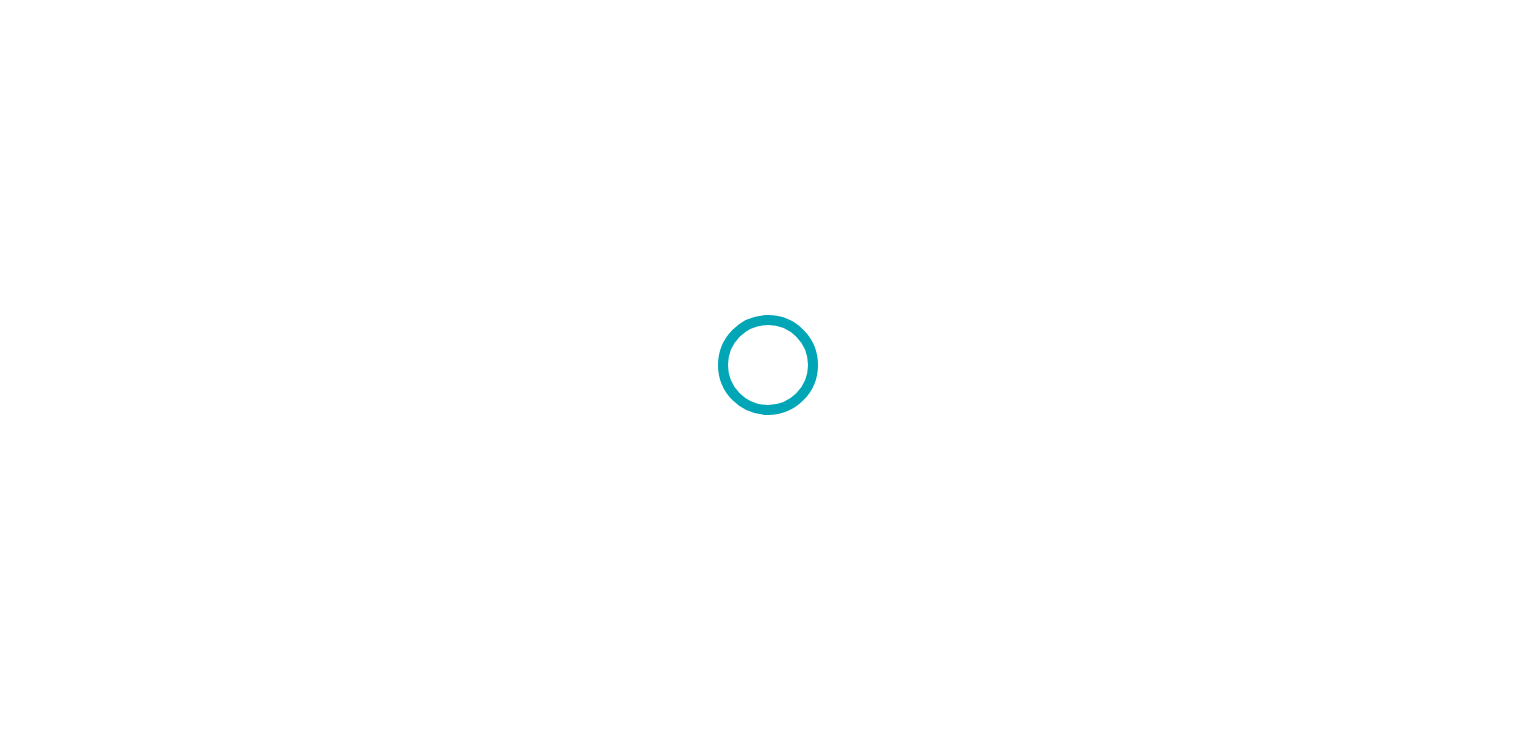 scroll, scrollTop: 0, scrollLeft: 0, axis: both 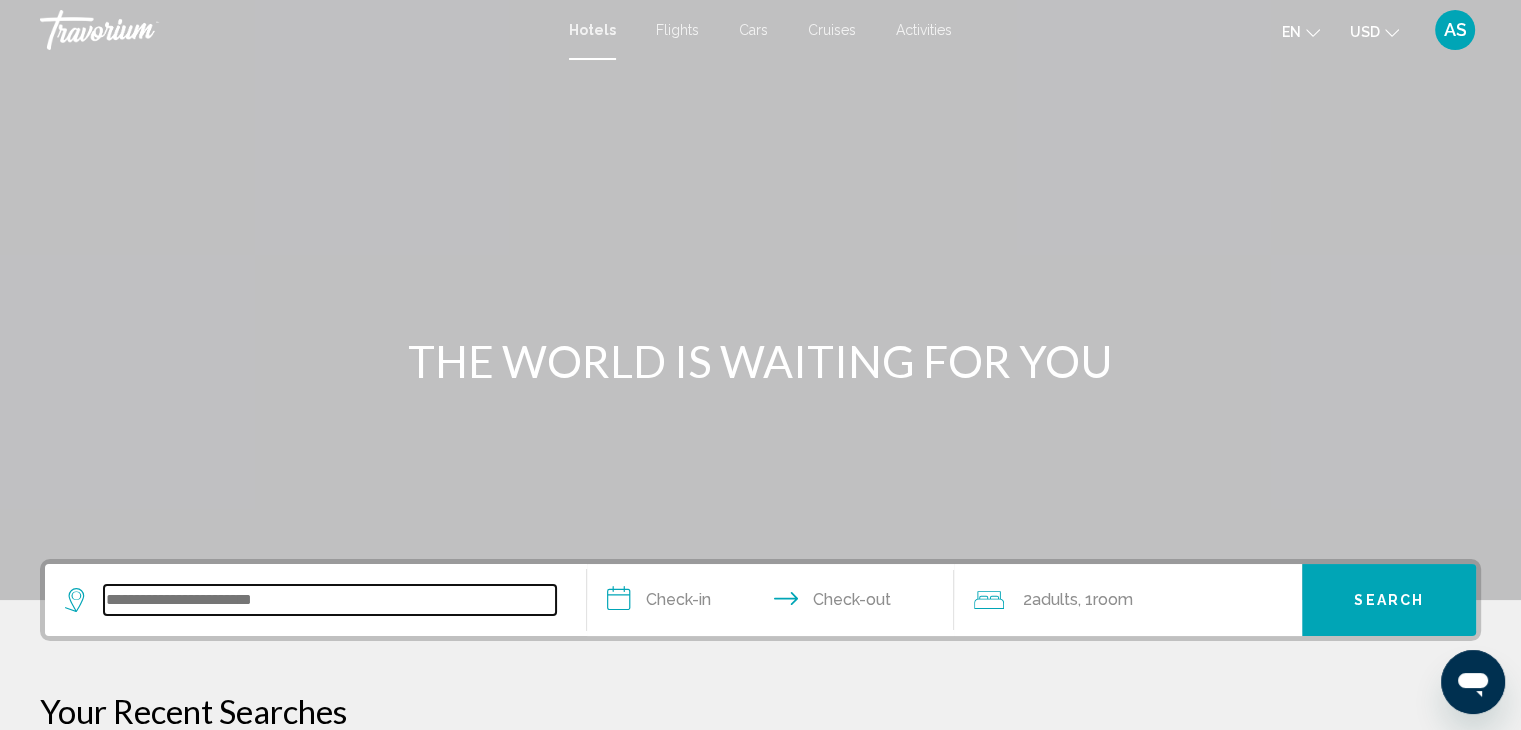 click at bounding box center [330, 600] 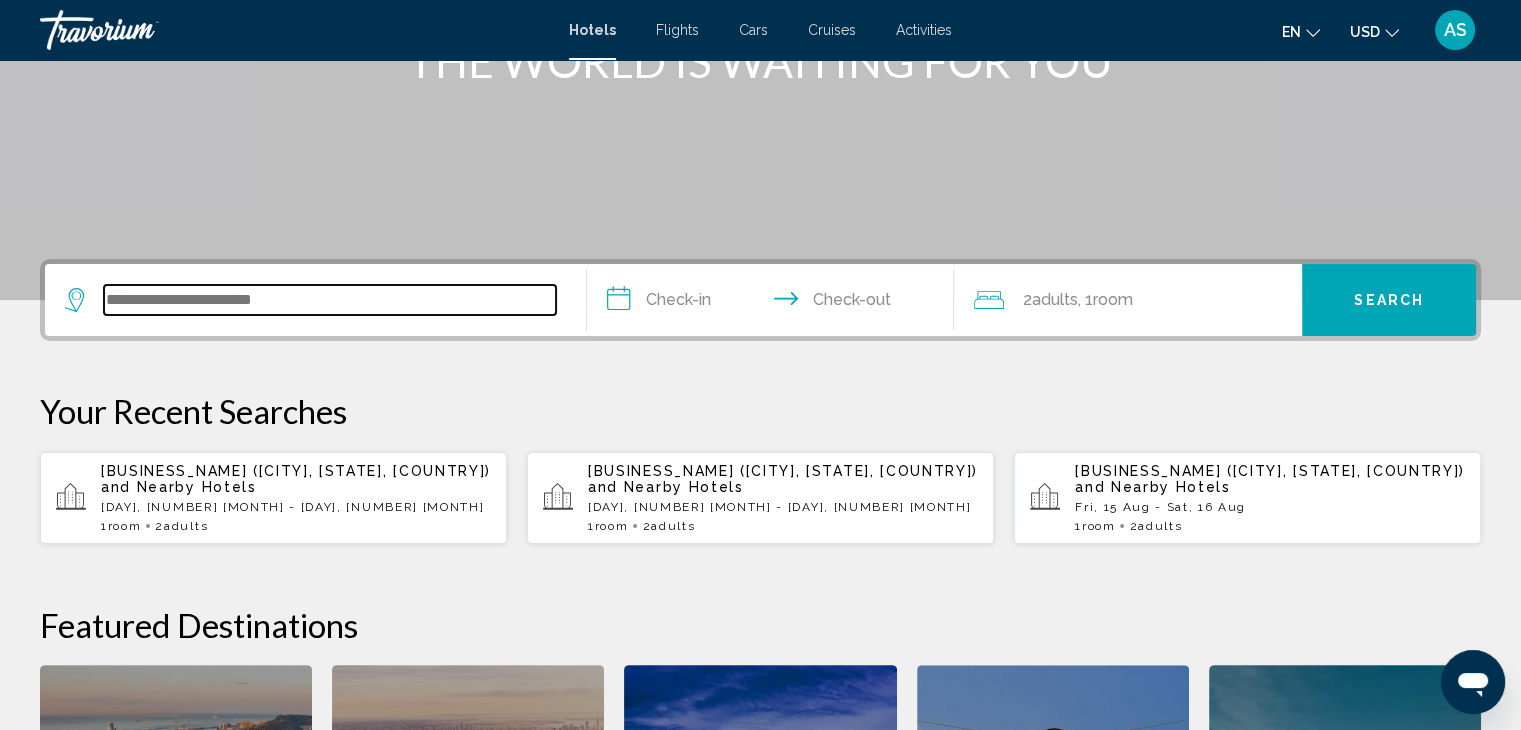 scroll, scrollTop: 493, scrollLeft: 0, axis: vertical 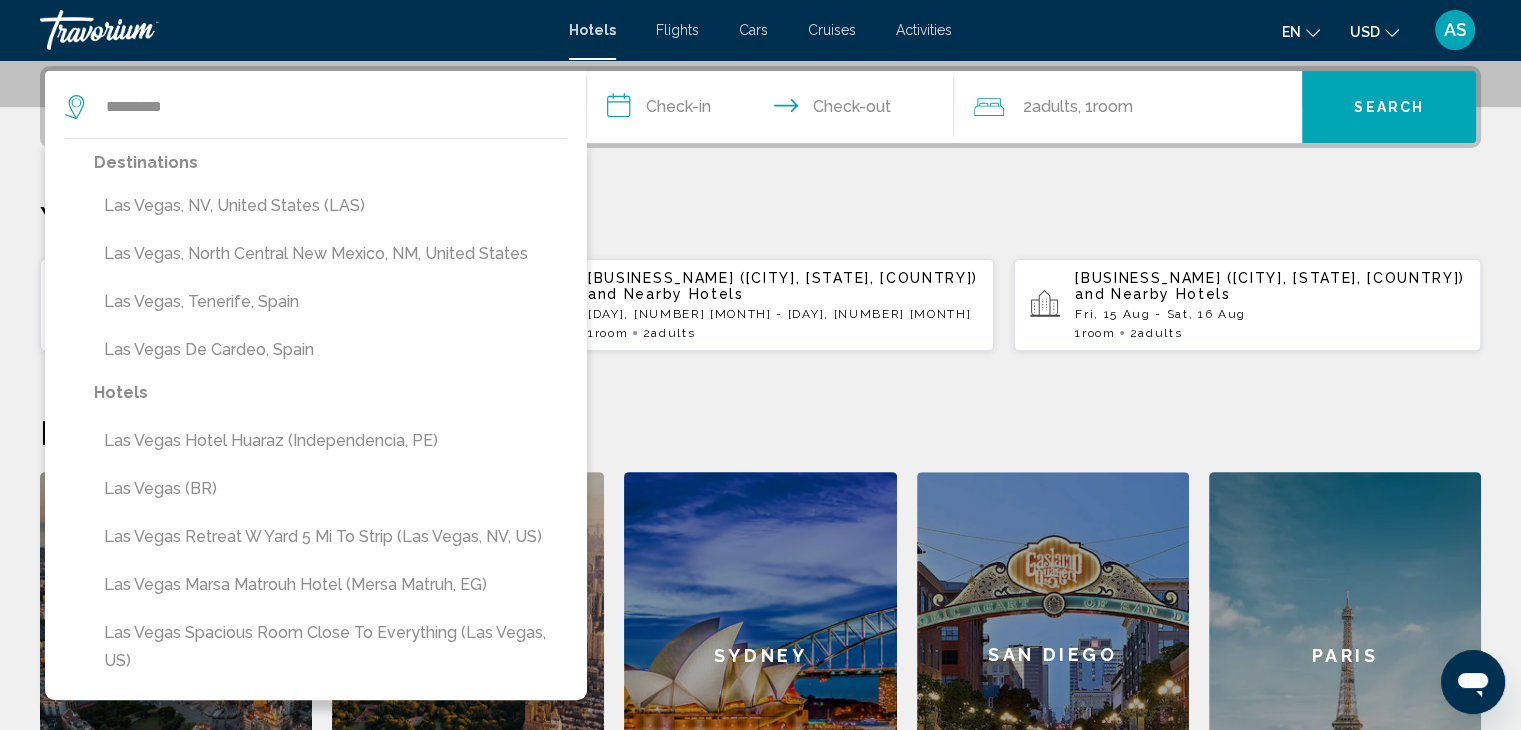 click on "Las Vegas, NV, United States (LAS)" at bounding box center [330, 206] 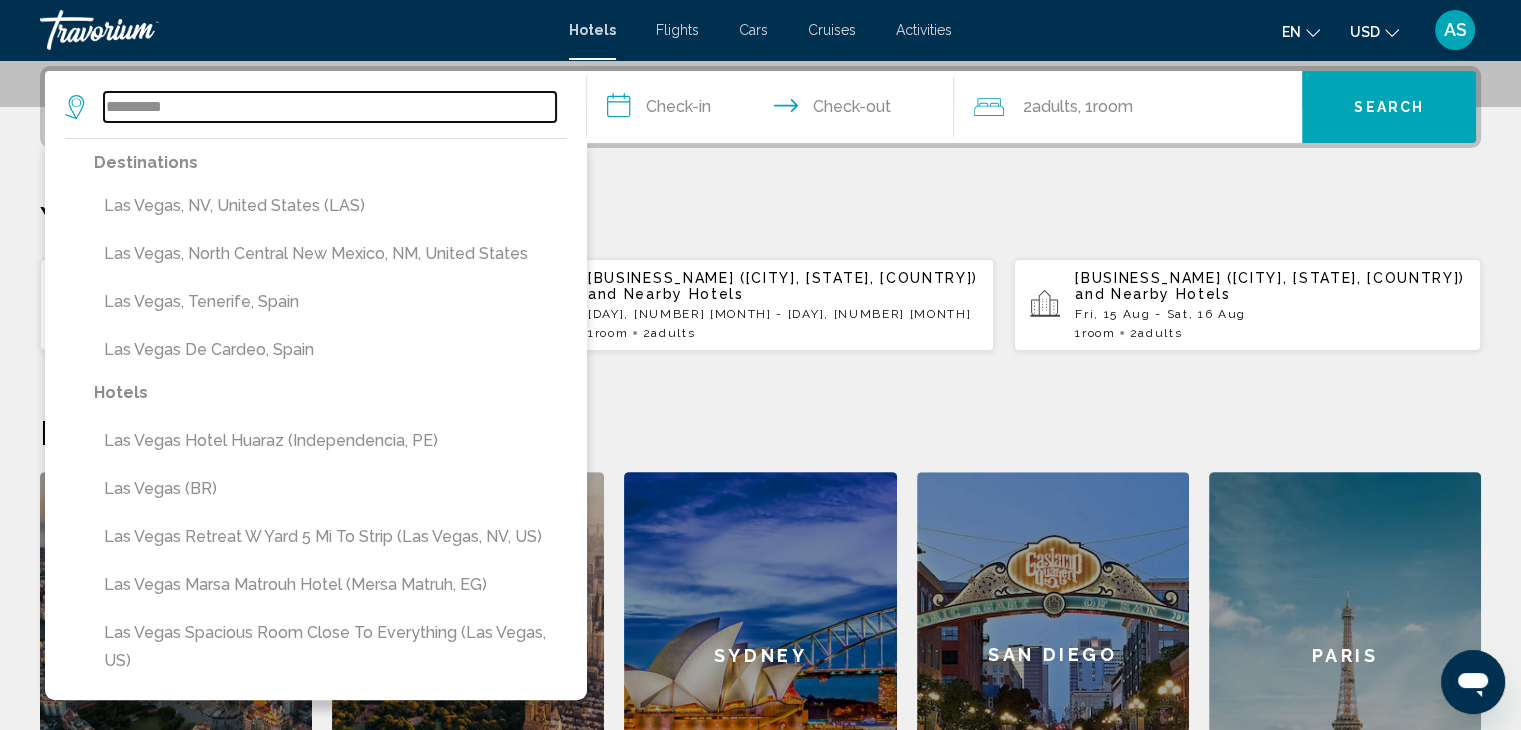 type on "**********" 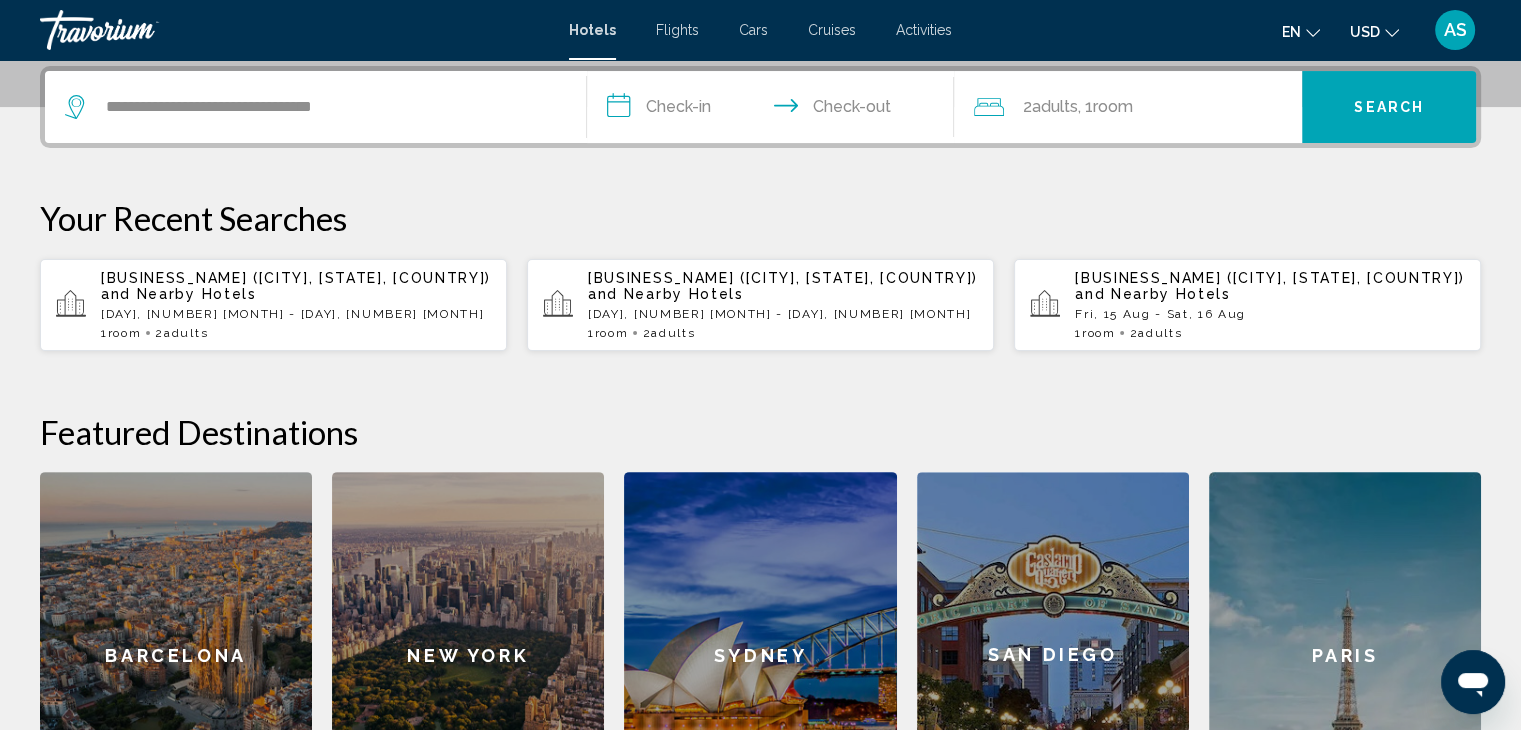 click on "**********" at bounding box center [775, 110] 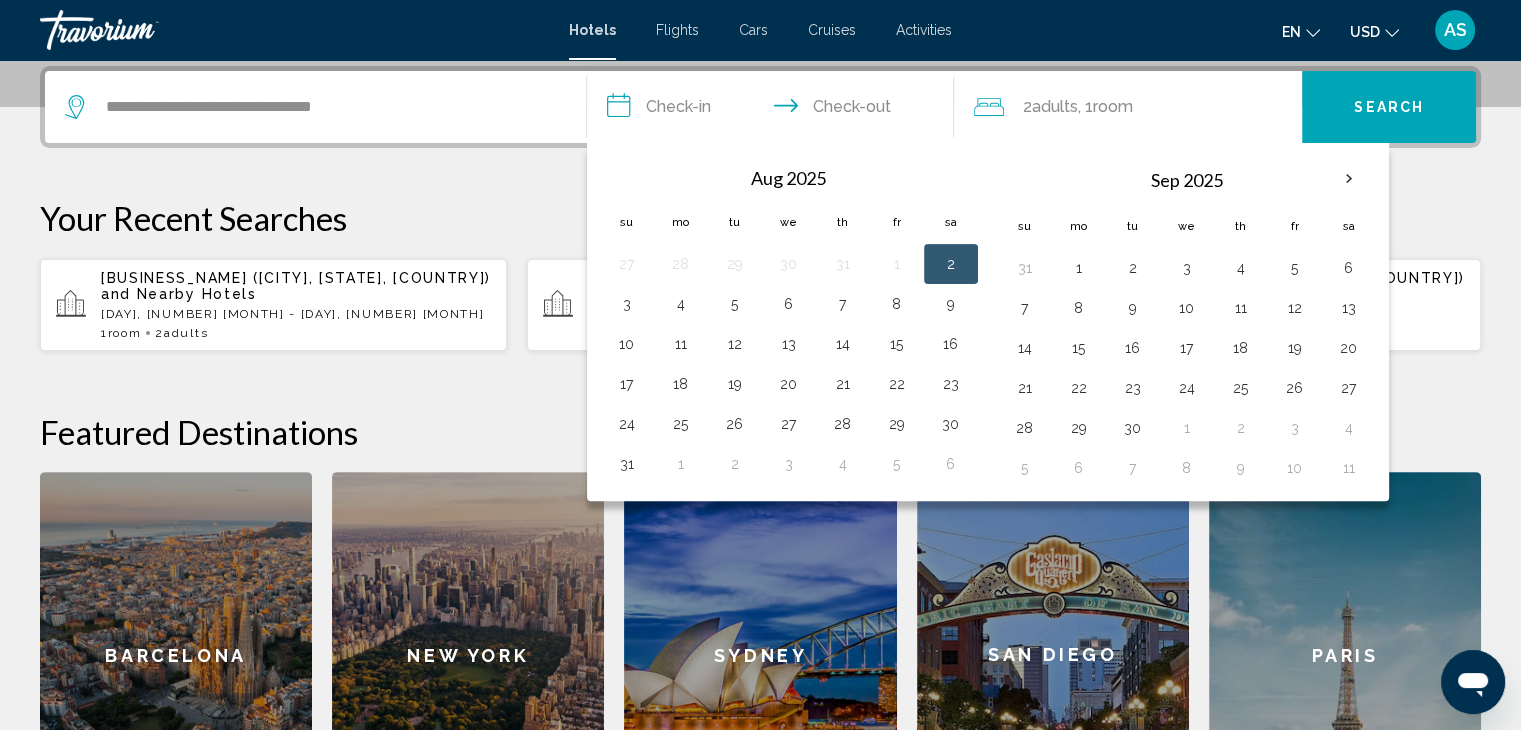 click on "11" at bounding box center (681, 344) 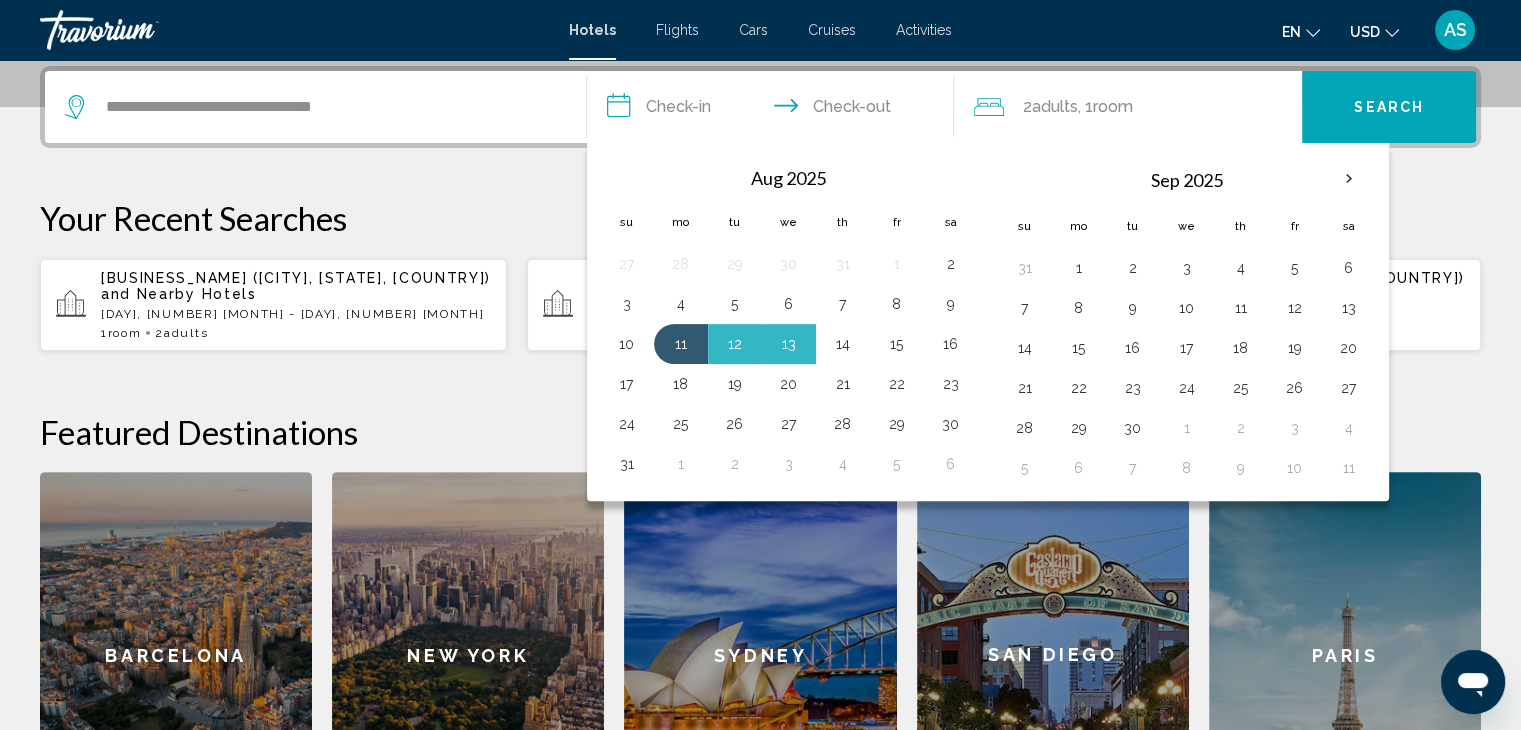 click on "14" at bounding box center [843, 344] 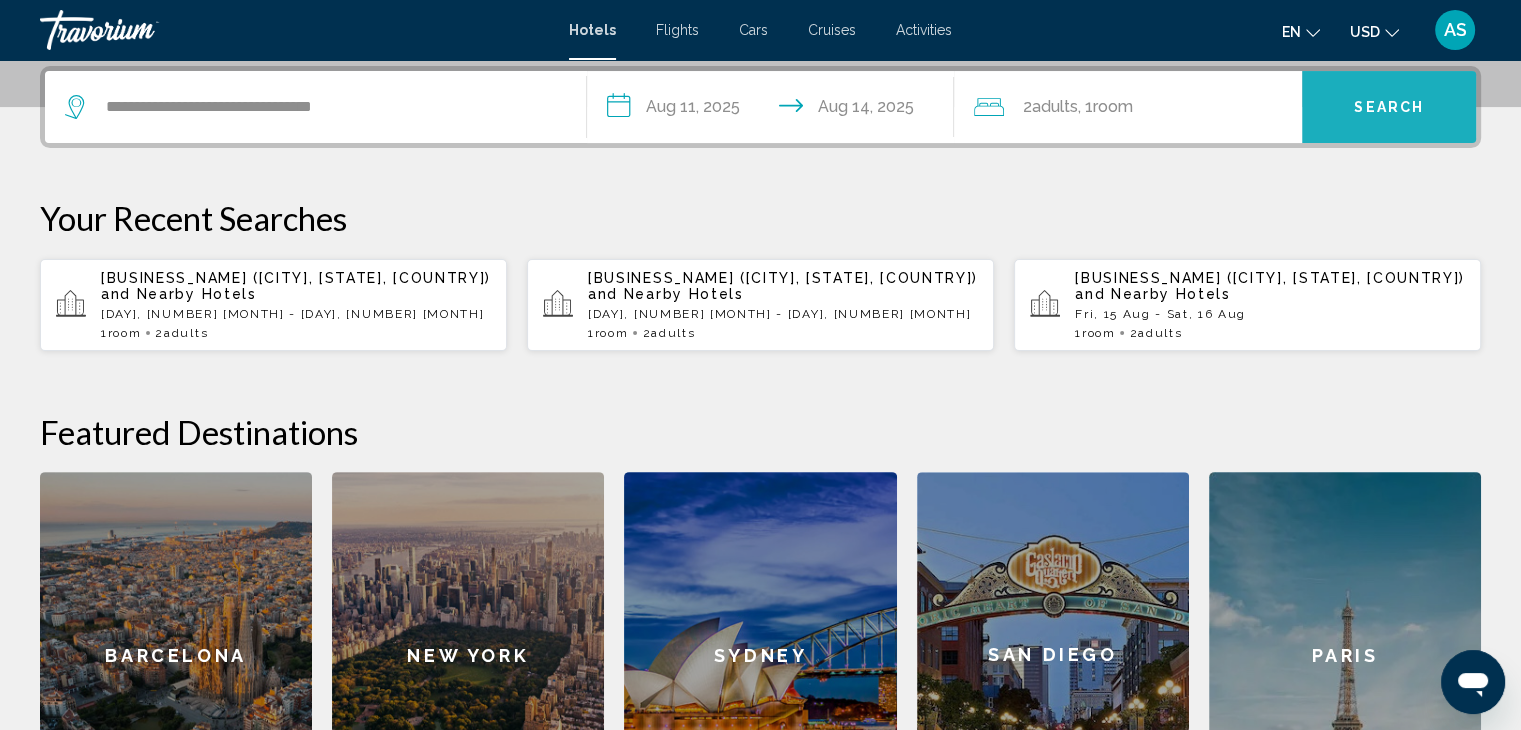 click on "Search" at bounding box center (1389, 108) 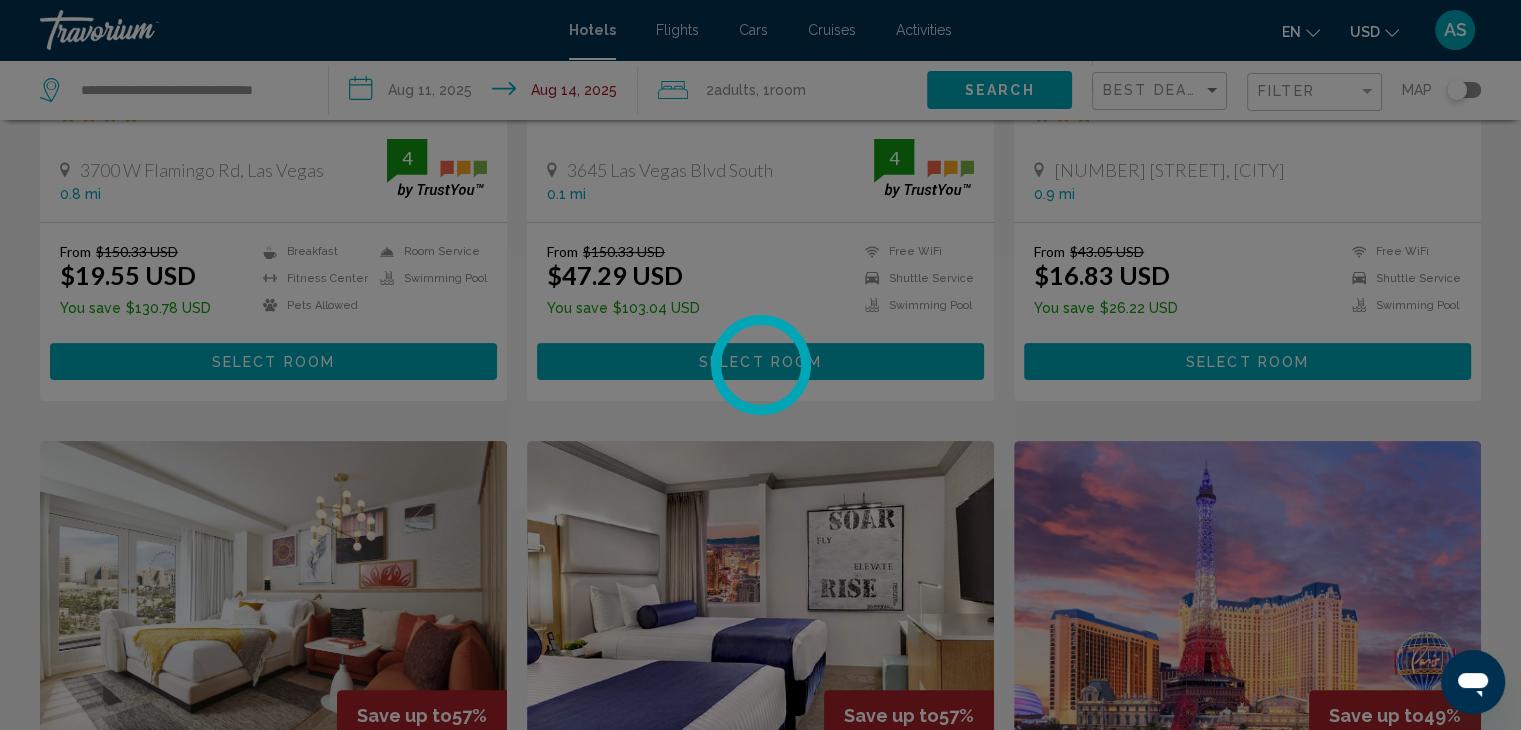 scroll, scrollTop: 0, scrollLeft: 0, axis: both 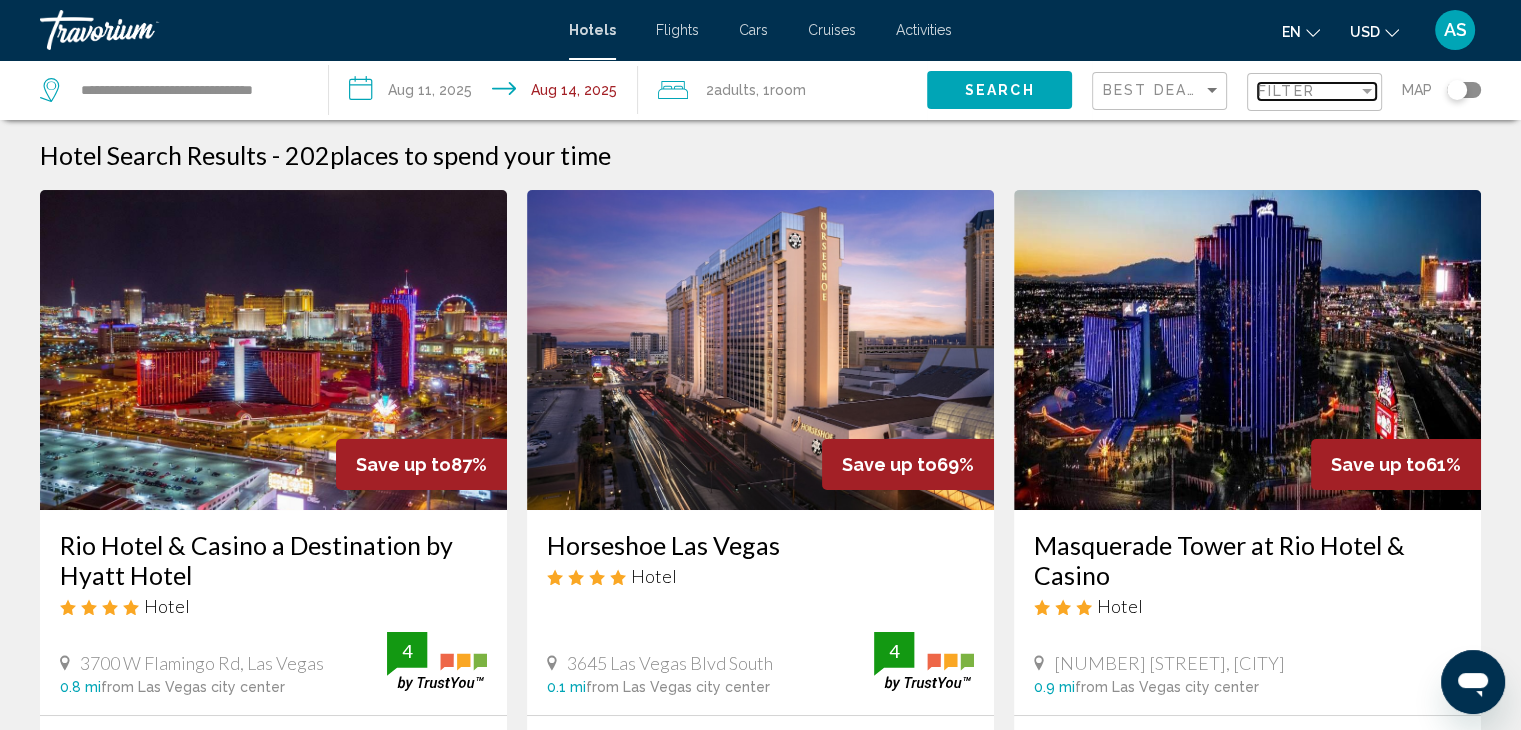 click on "Filter" at bounding box center (1308, 91) 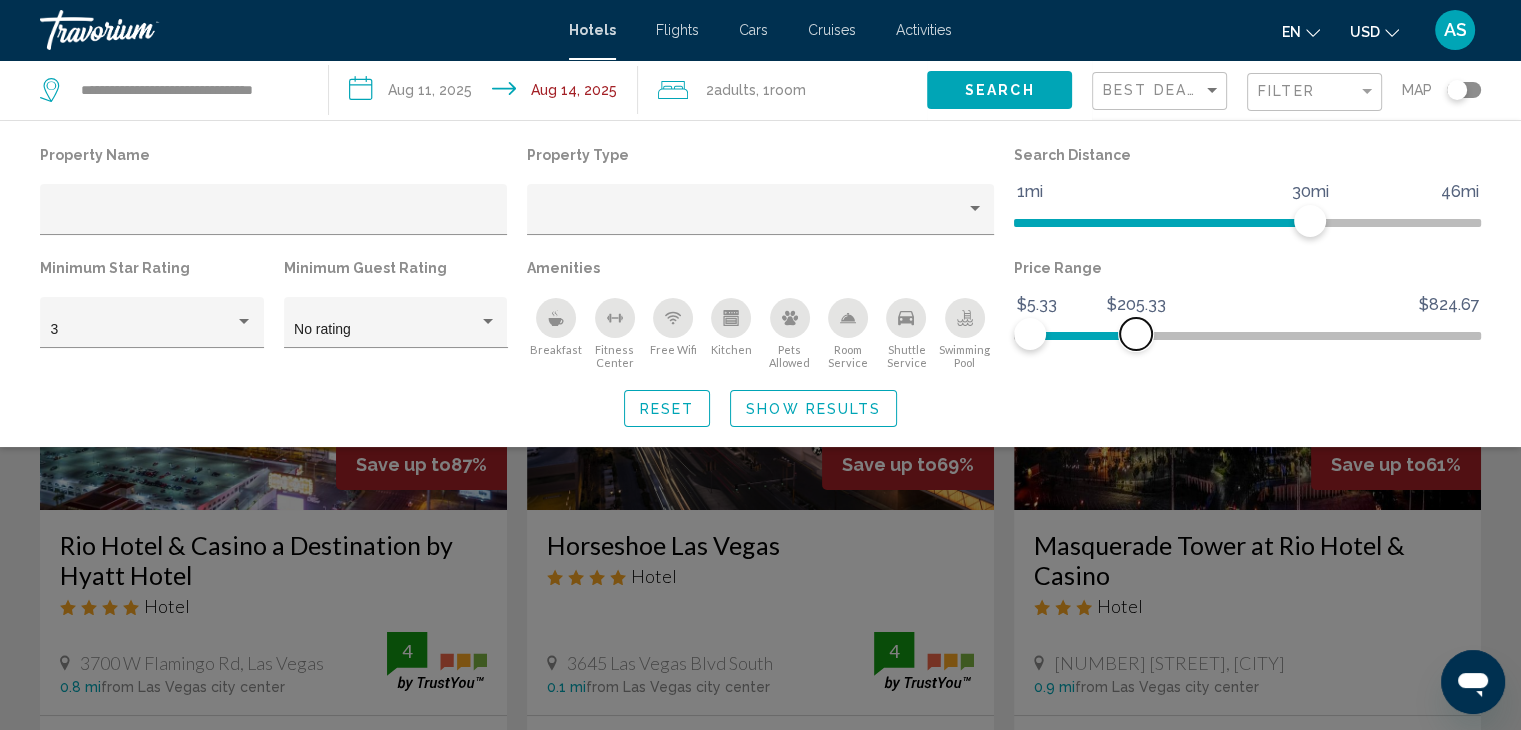 drag, startPoint x: 1471, startPoint y: 340, endPoint x: 1136, endPoint y: 430, distance: 346.87894 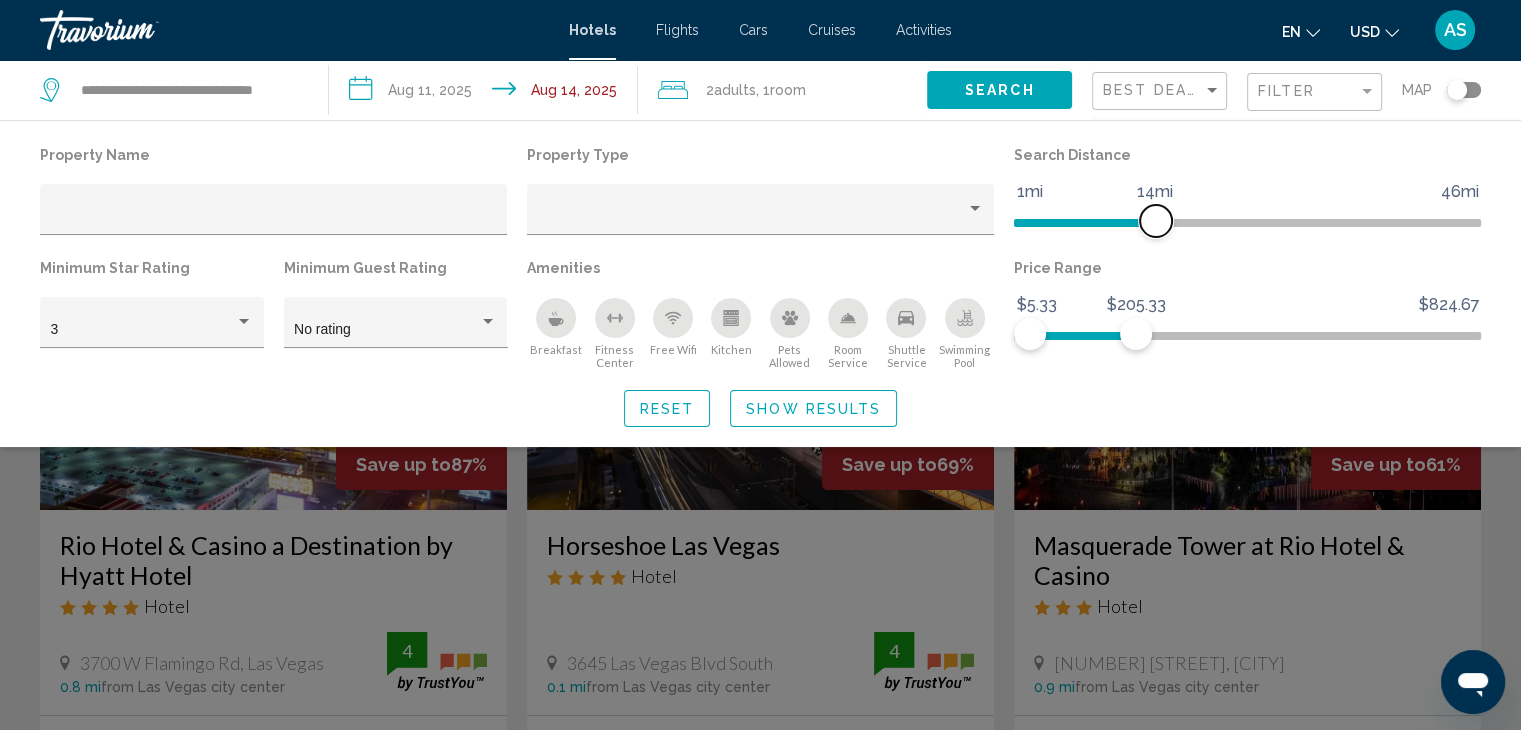 drag, startPoint x: 1298, startPoint y: 212, endPoint x: 1151, endPoint y: 248, distance: 151.34398 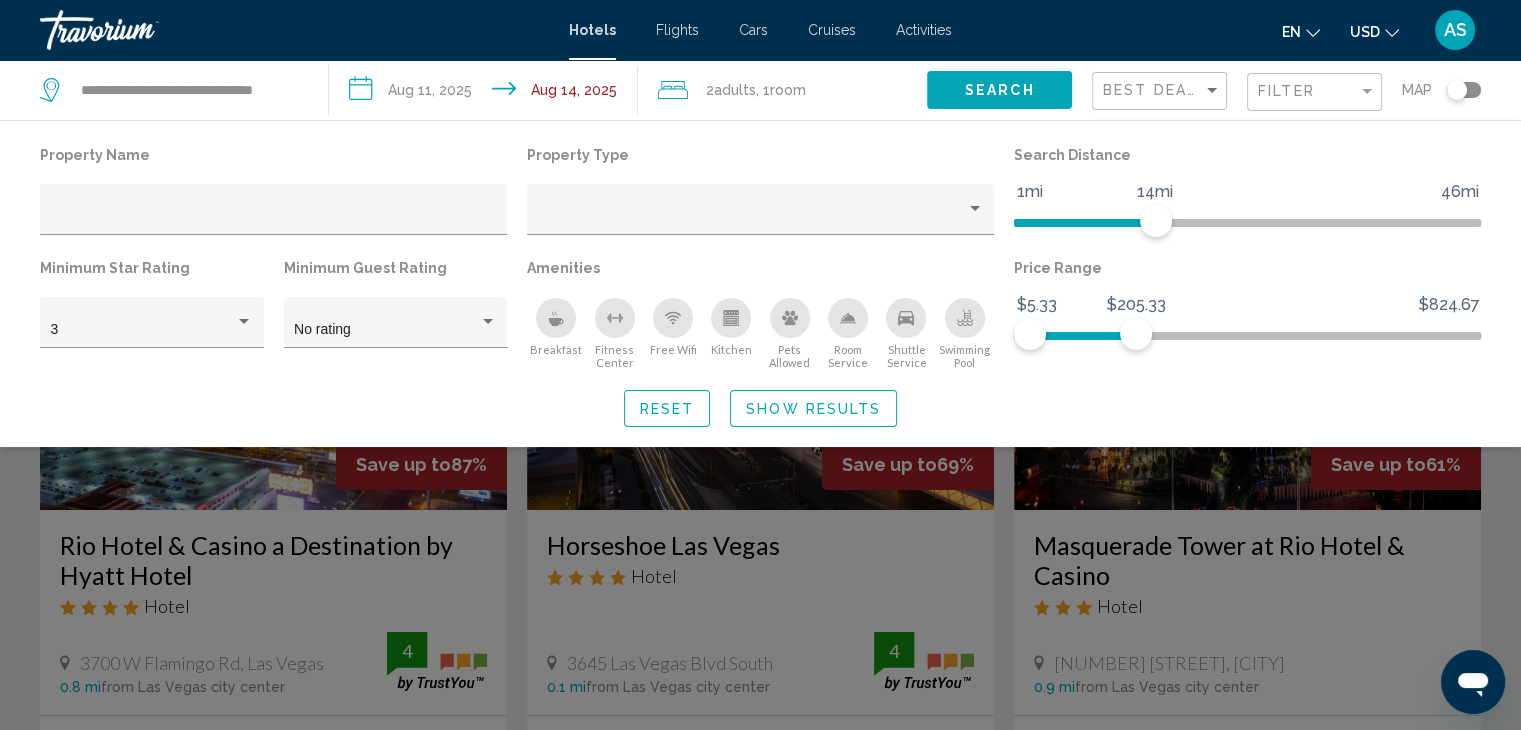 click on "Show Results" 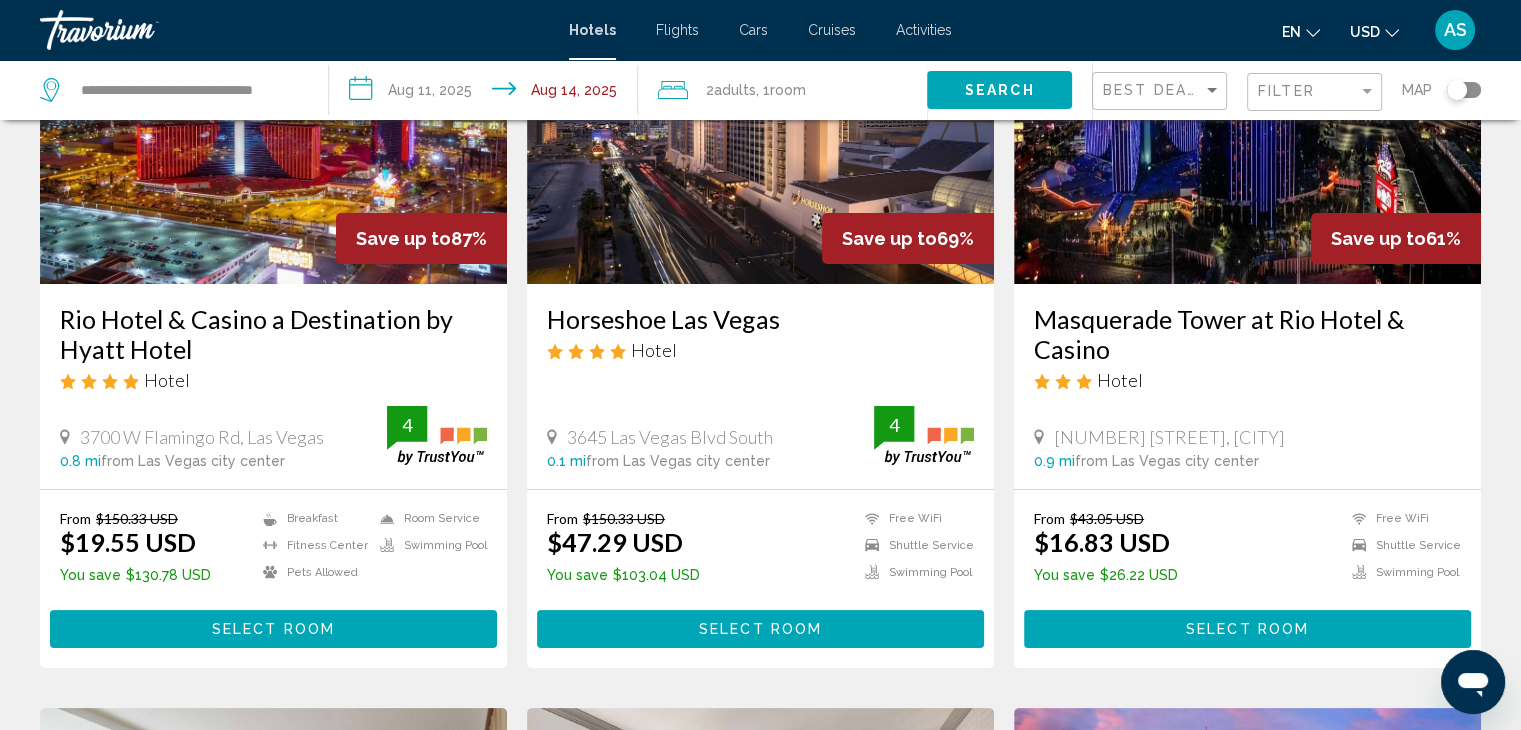 scroll, scrollTop: 224, scrollLeft: 0, axis: vertical 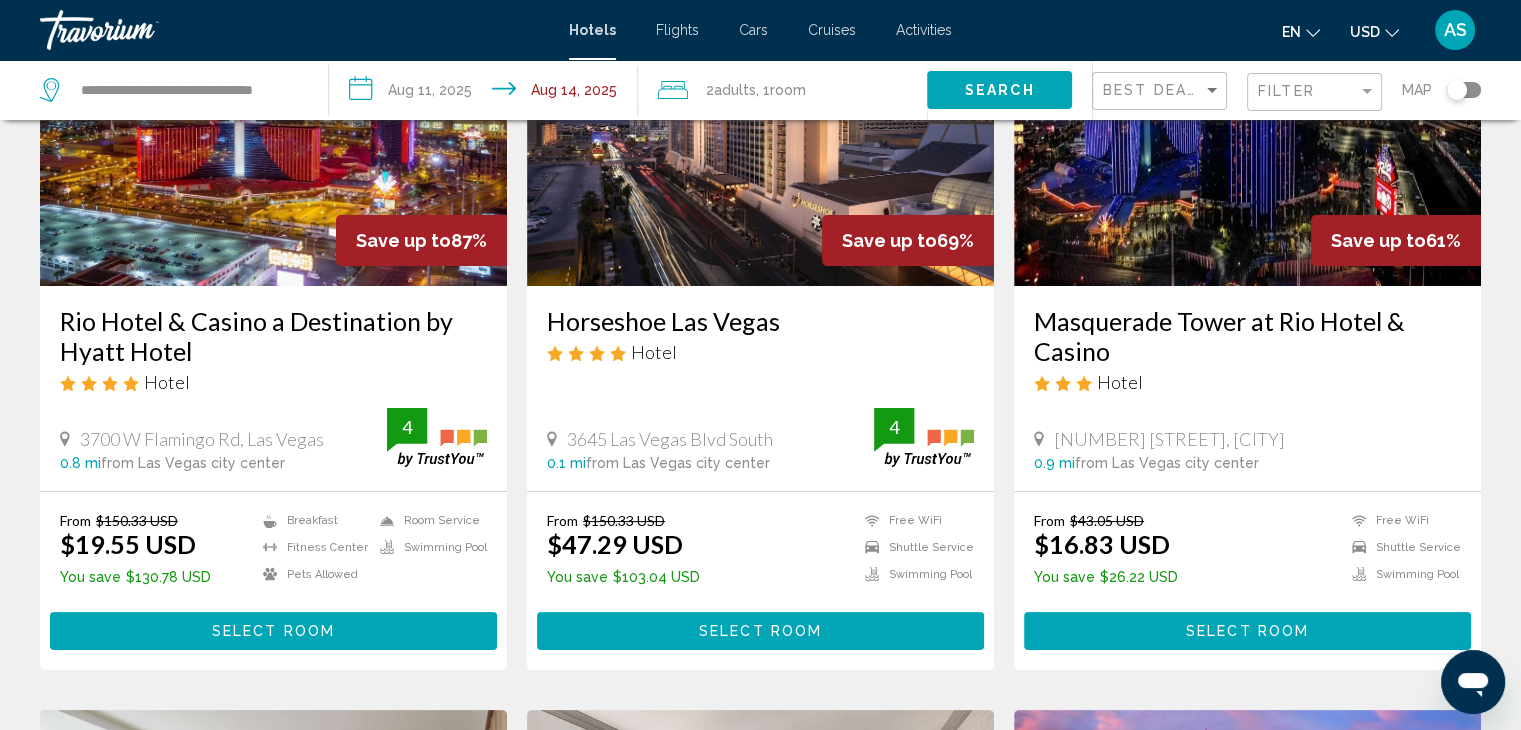 click on "Rio Hotel & Casino a Destination by Hyatt Hotel" at bounding box center [273, 336] 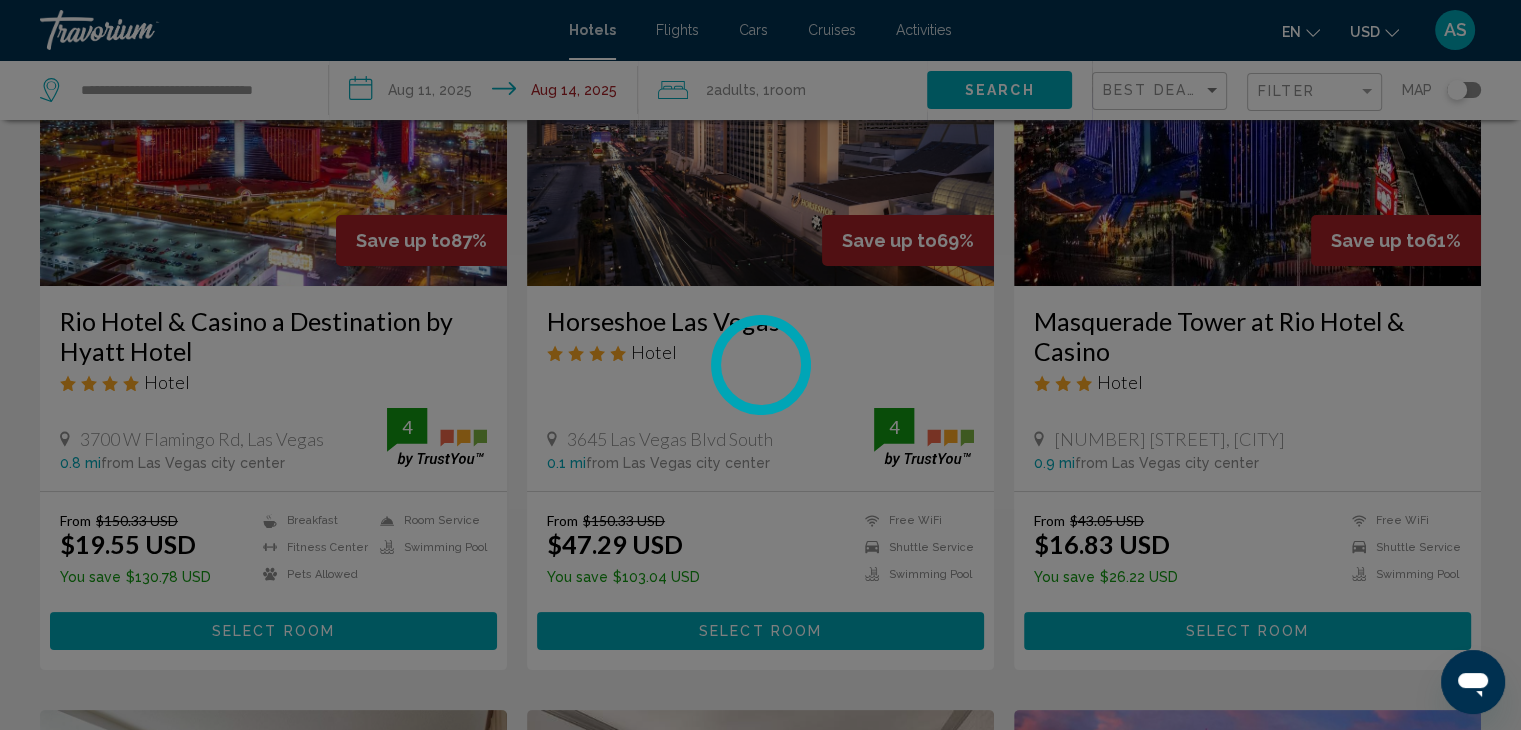 click at bounding box center [760, 365] 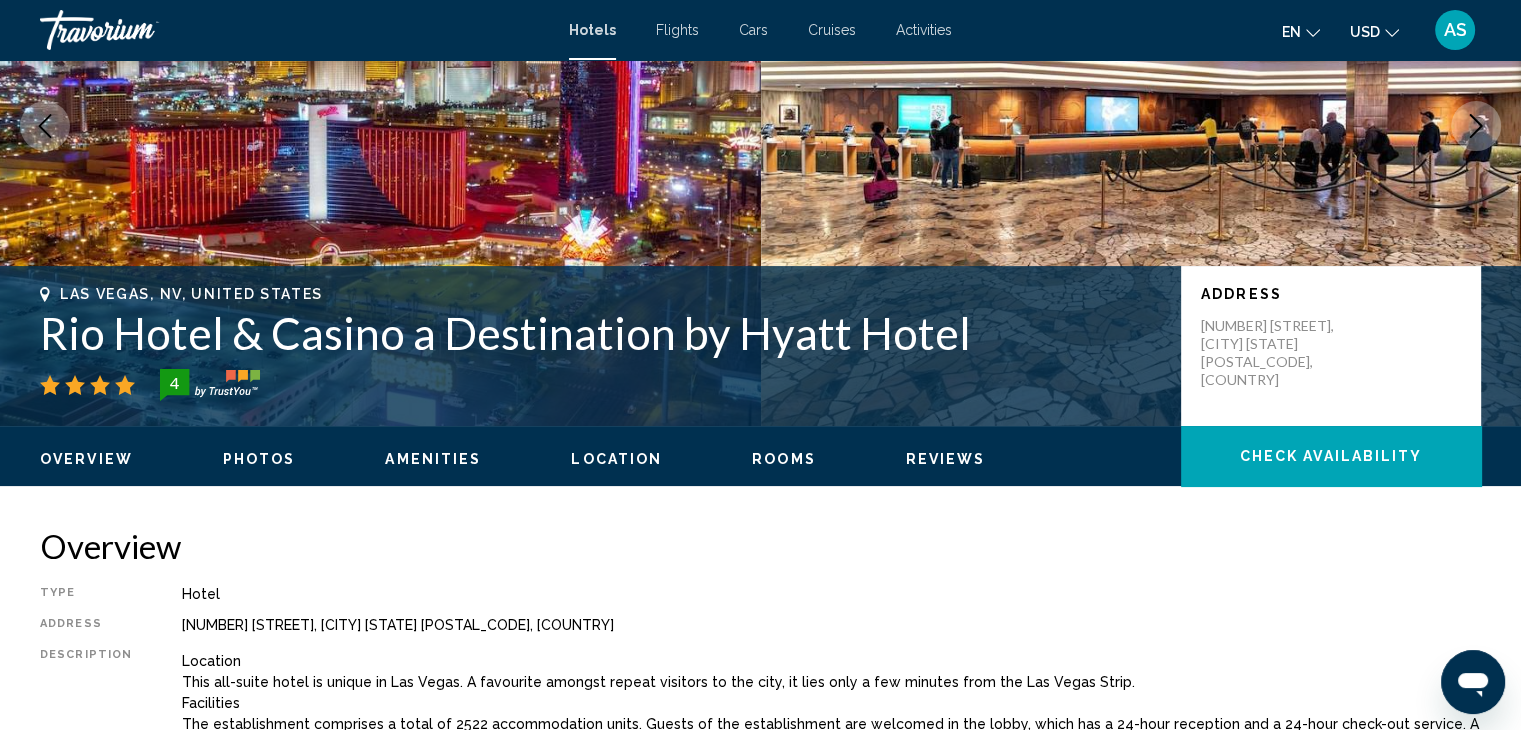 scroll, scrollTop: 235, scrollLeft: 0, axis: vertical 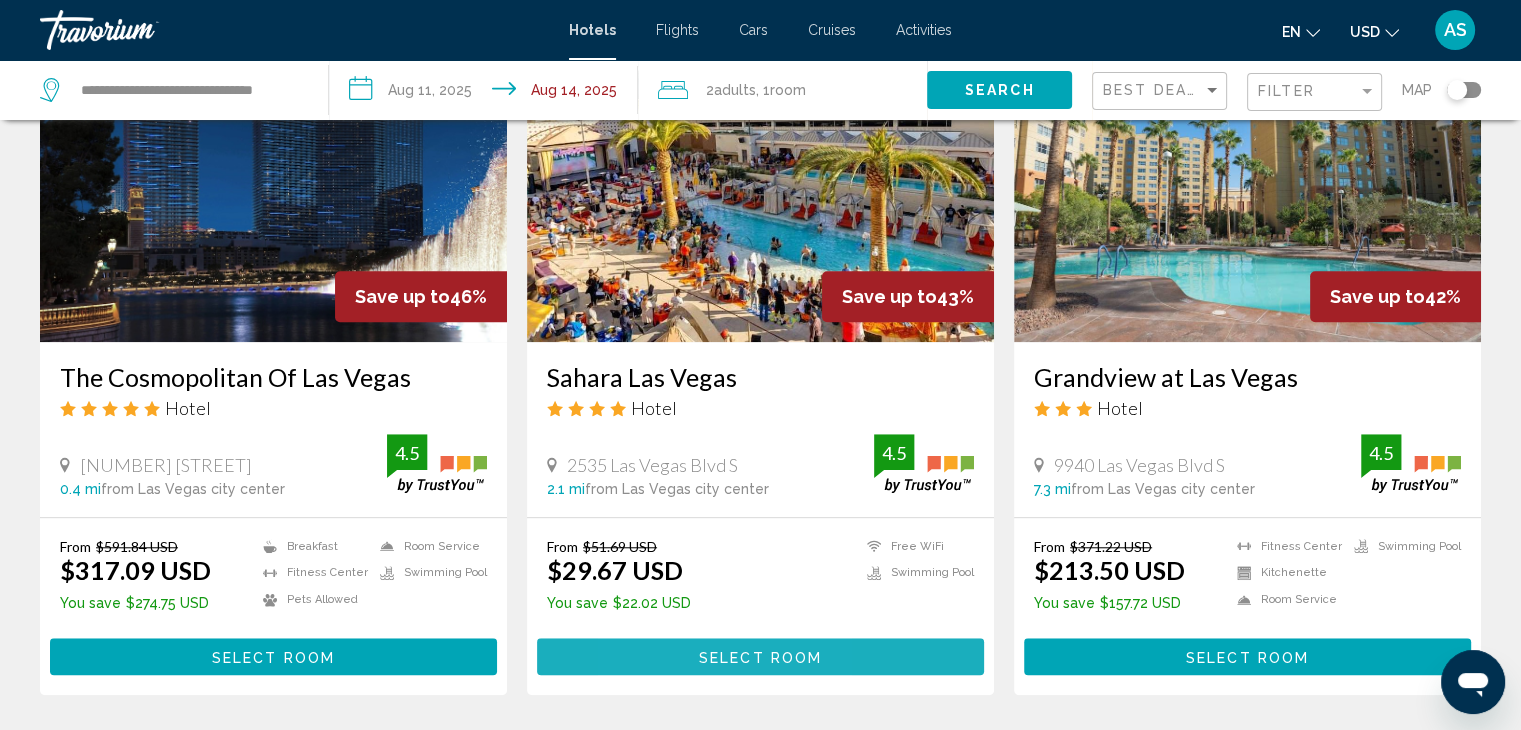 click on "Select Room" at bounding box center (760, 656) 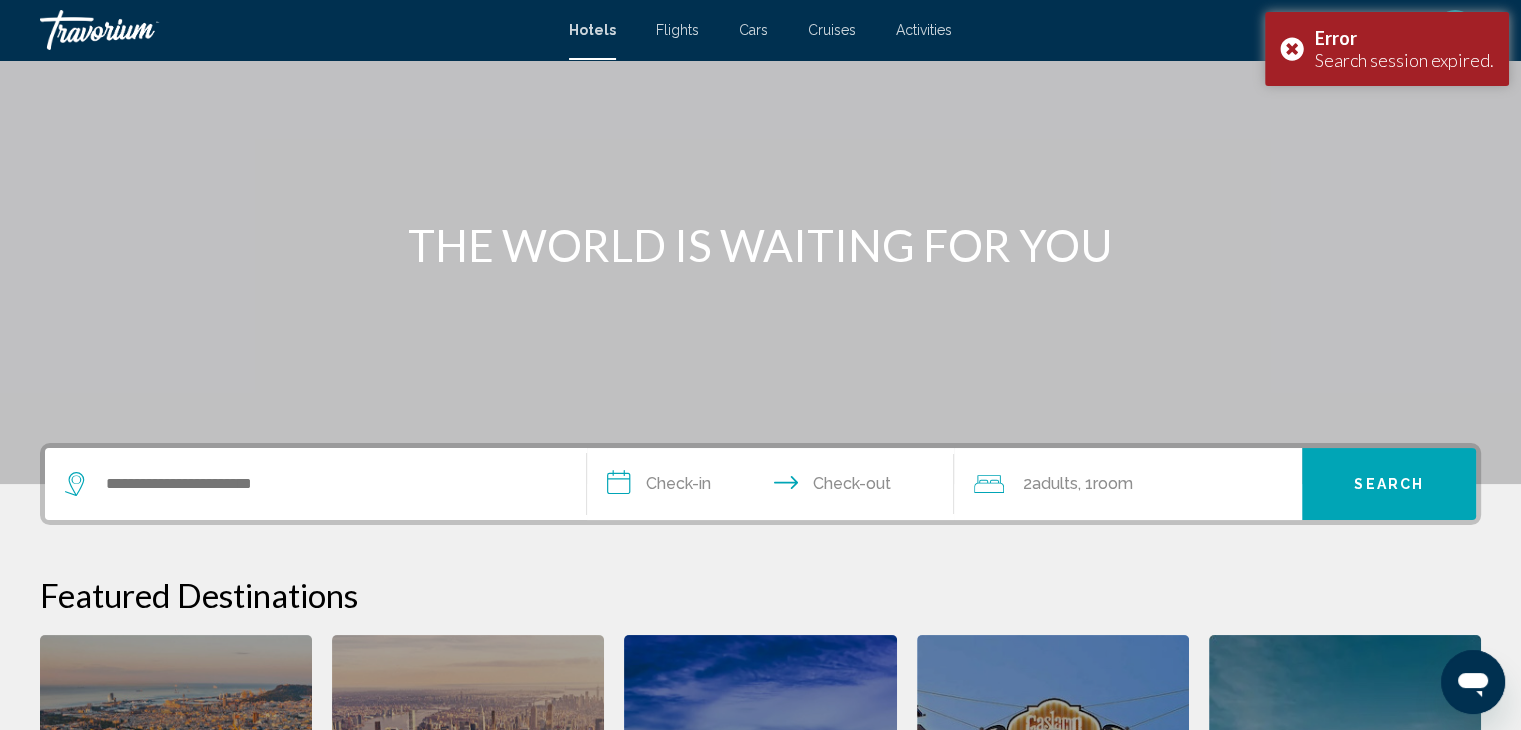 scroll, scrollTop: 116, scrollLeft: 0, axis: vertical 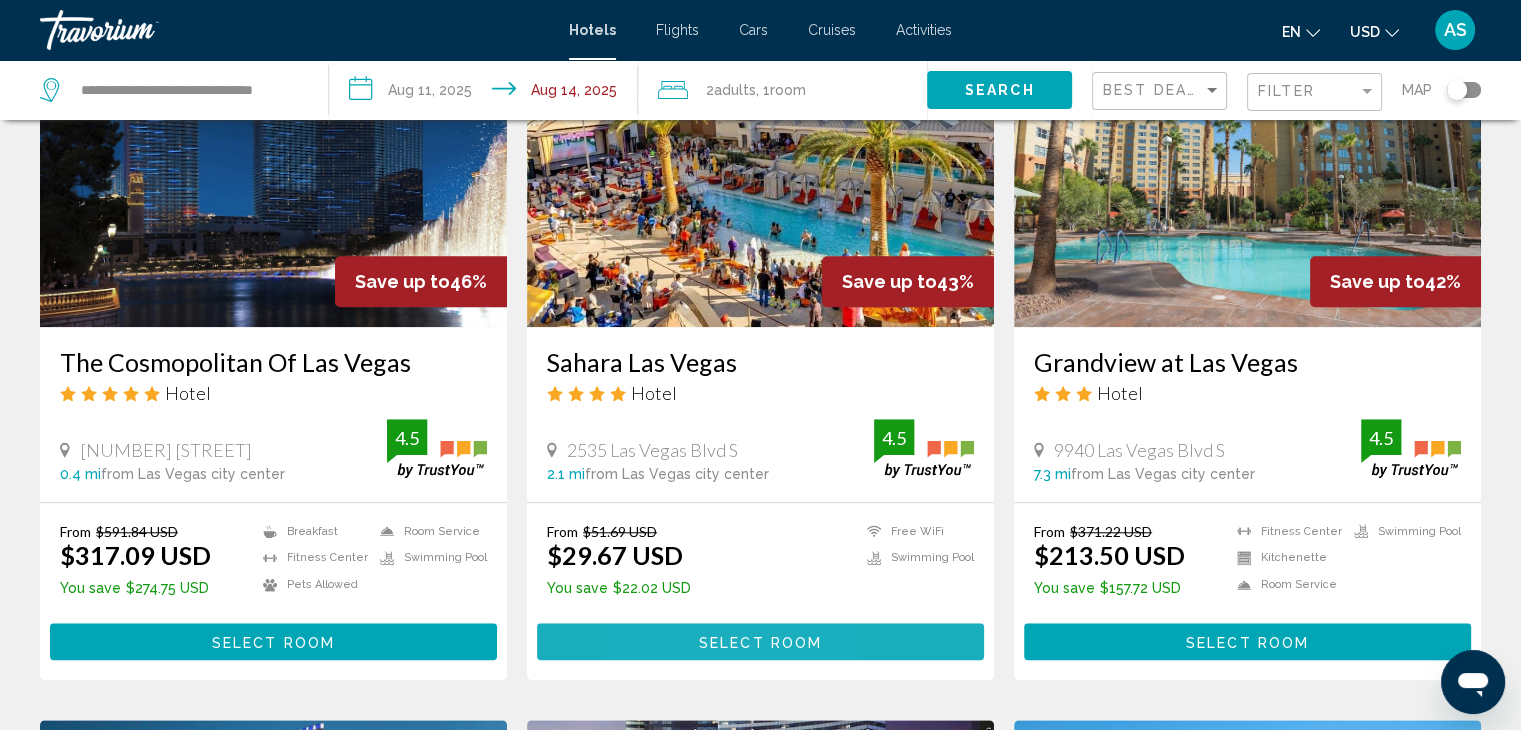 click on "Select Room" at bounding box center [760, 641] 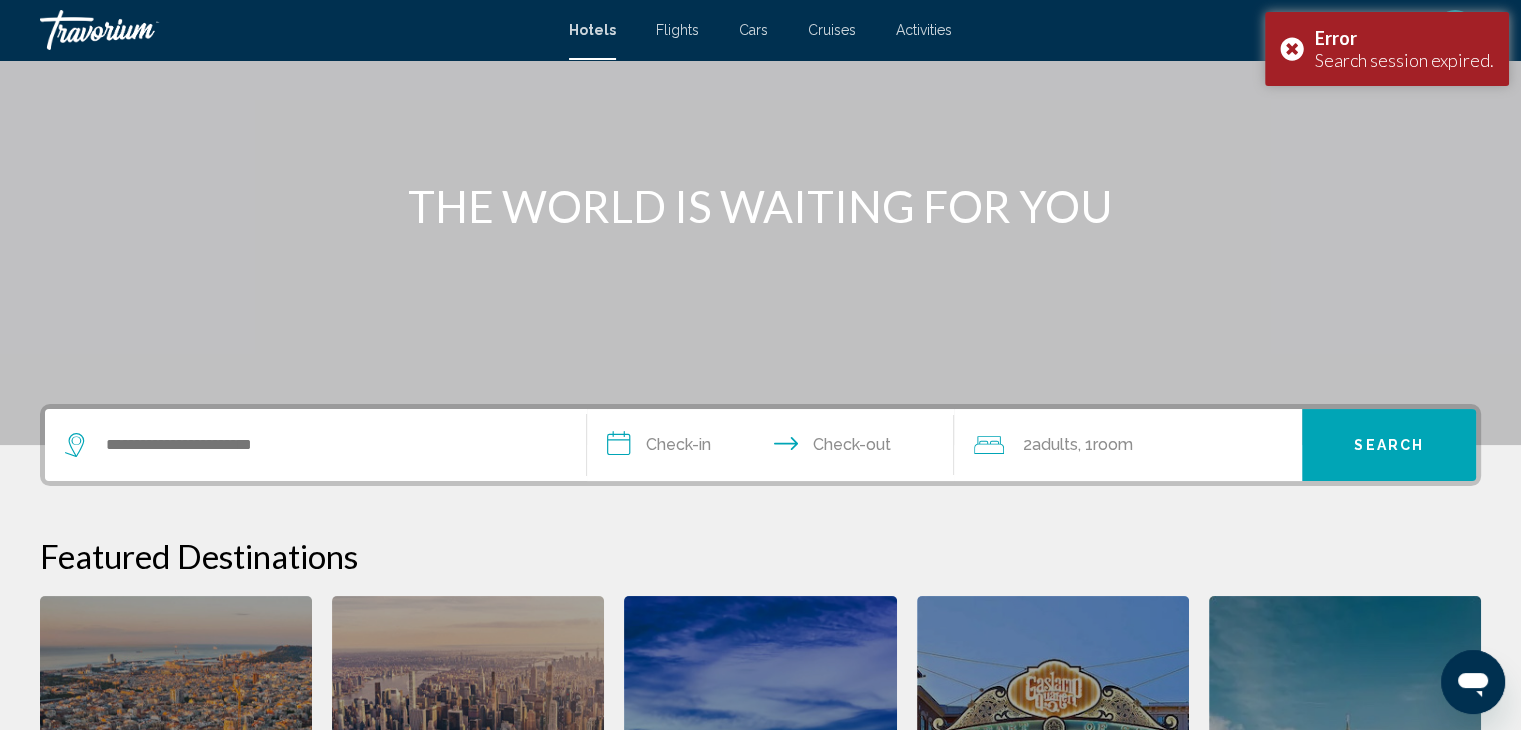 scroll, scrollTop: 154, scrollLeft: 0, axis: vertical 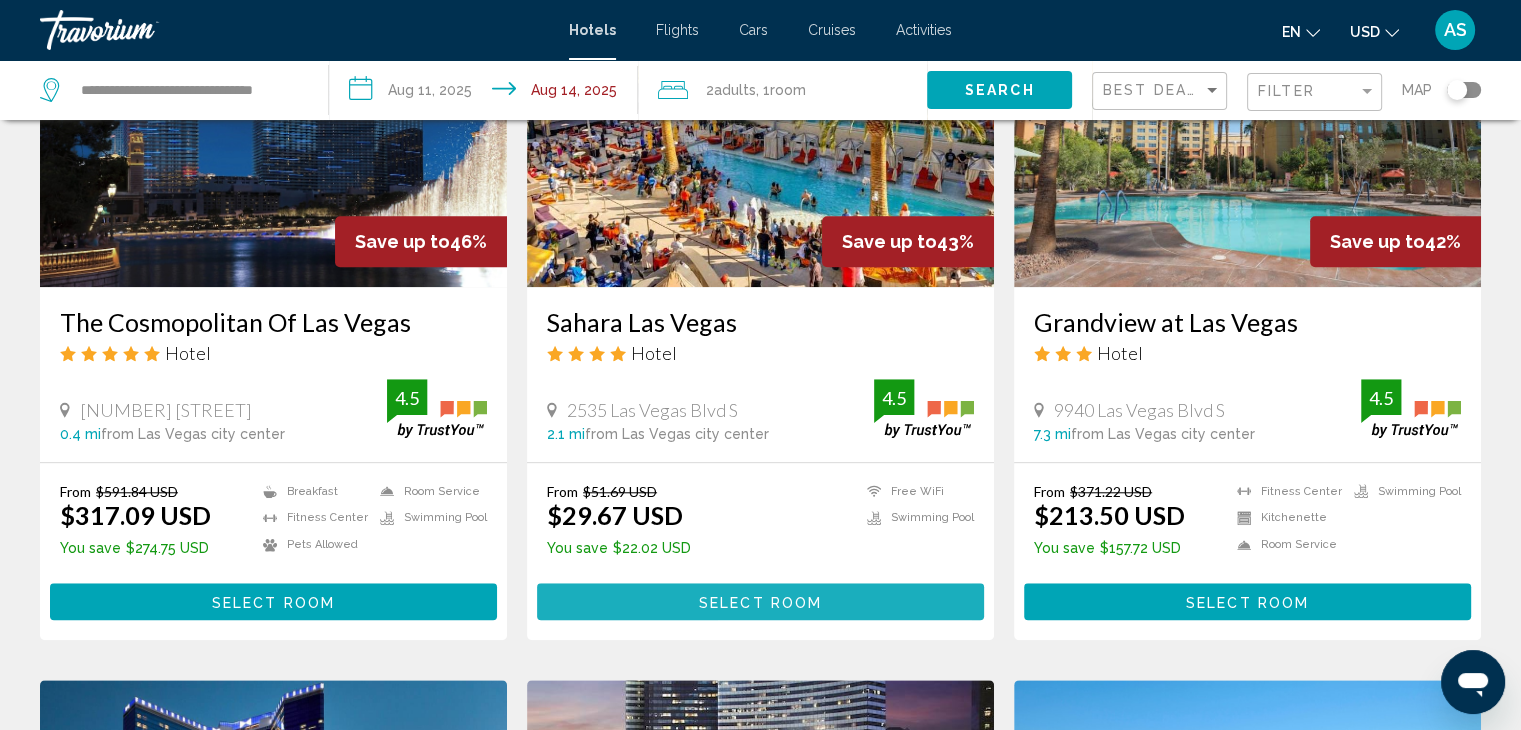 click on "Select Room" at bounding box center [760, 602] 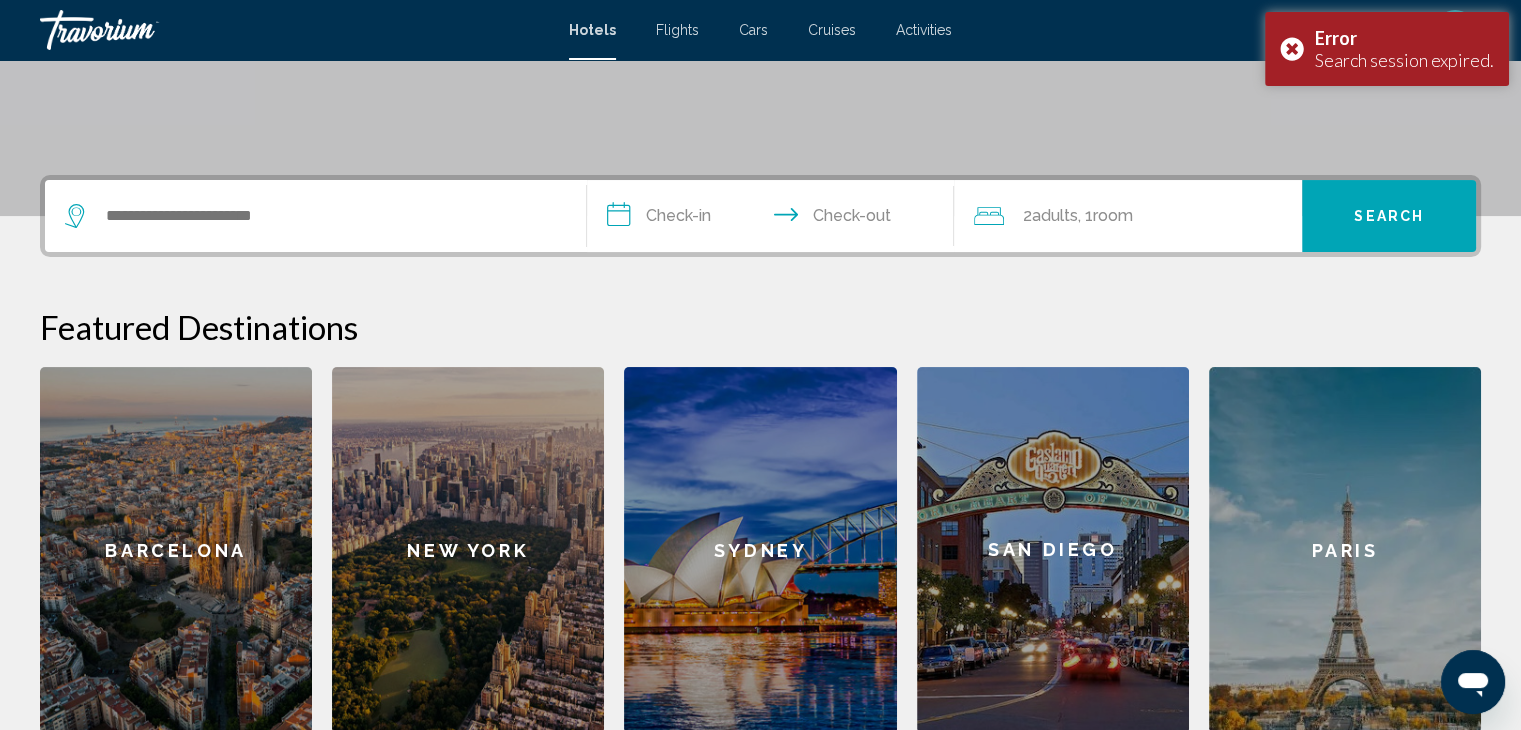 scroll, scrollTop: 383, scrollLeft: 0, axis: vertical 